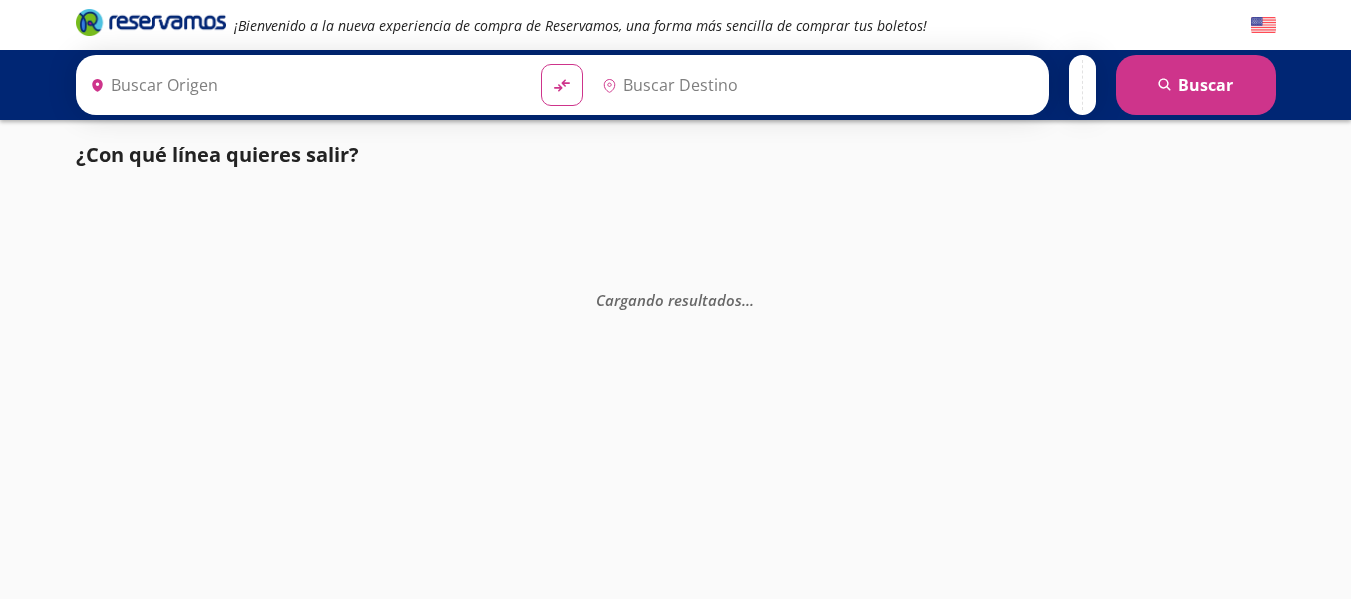 scroll, scrollTop: 0, scrollLeft: 0, axis: both 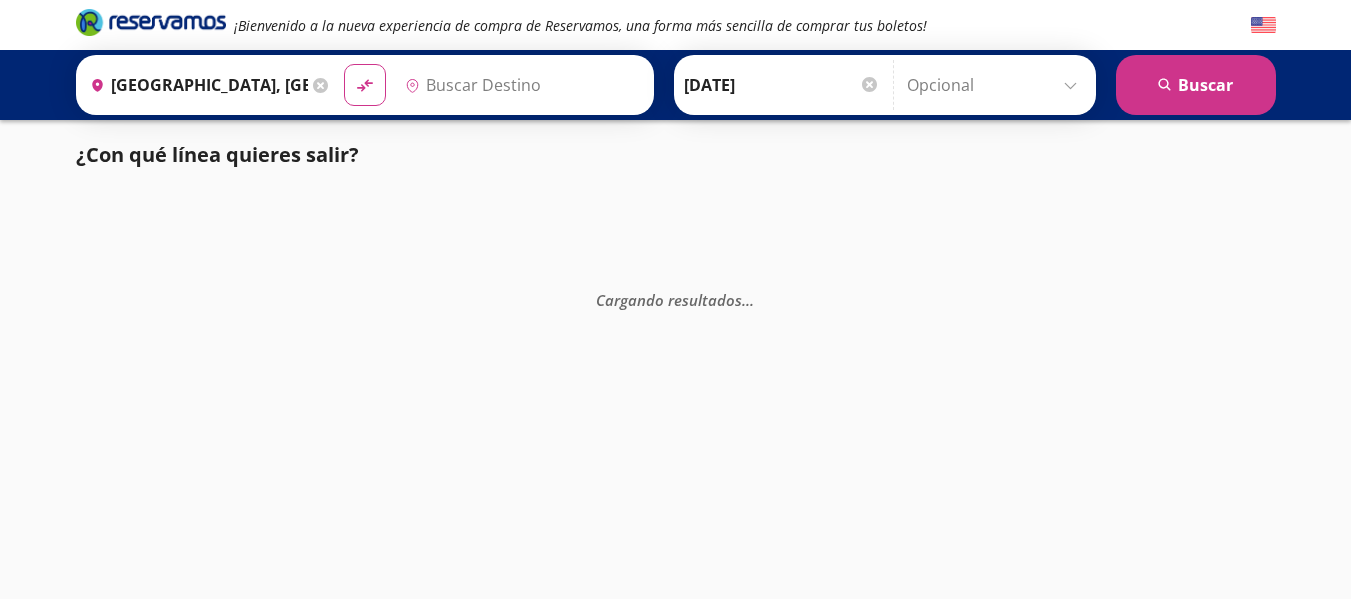 type on "[GEOGRAPHIC_DATA], [GEOGRAPHIC_DATA]" 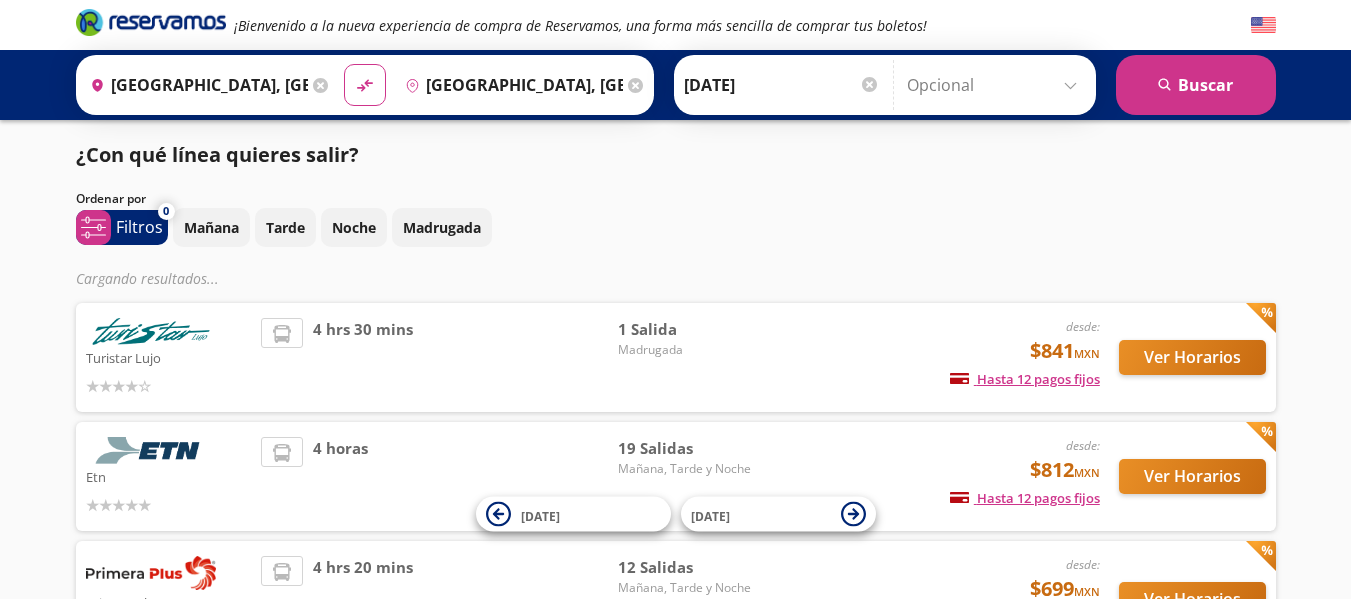 scroll, scrollTop: 11, scrollLeft: 0, axis: vertical 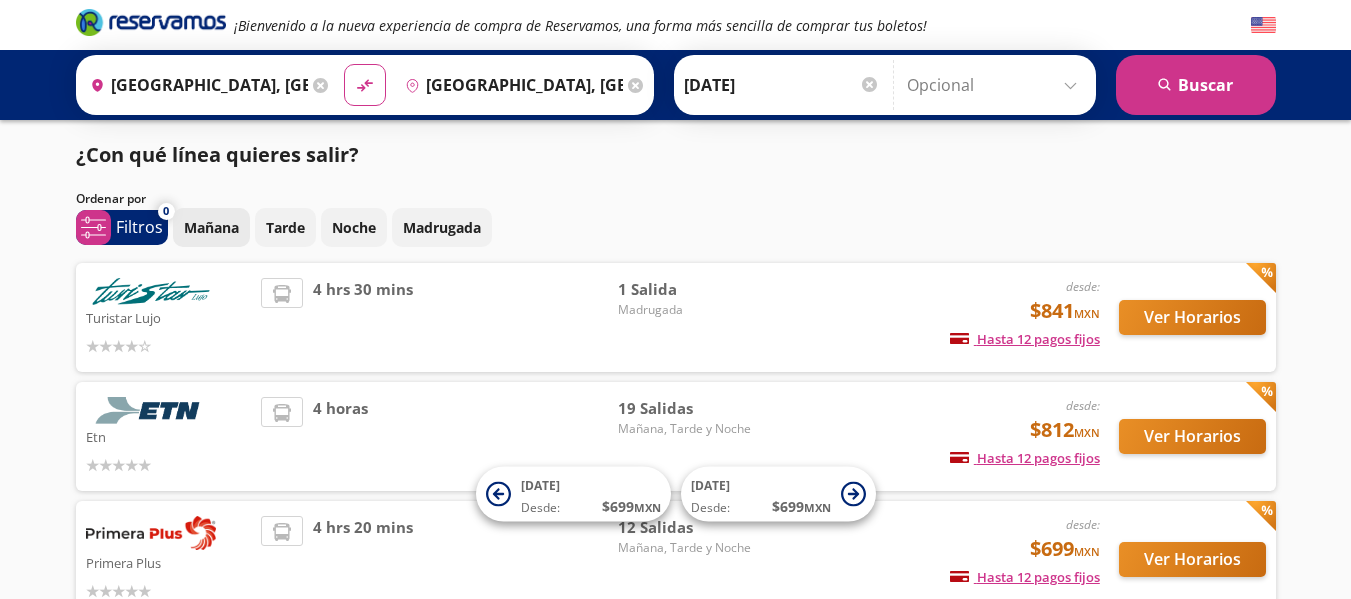 click on "Mañana" at bounding box center [211, 227] 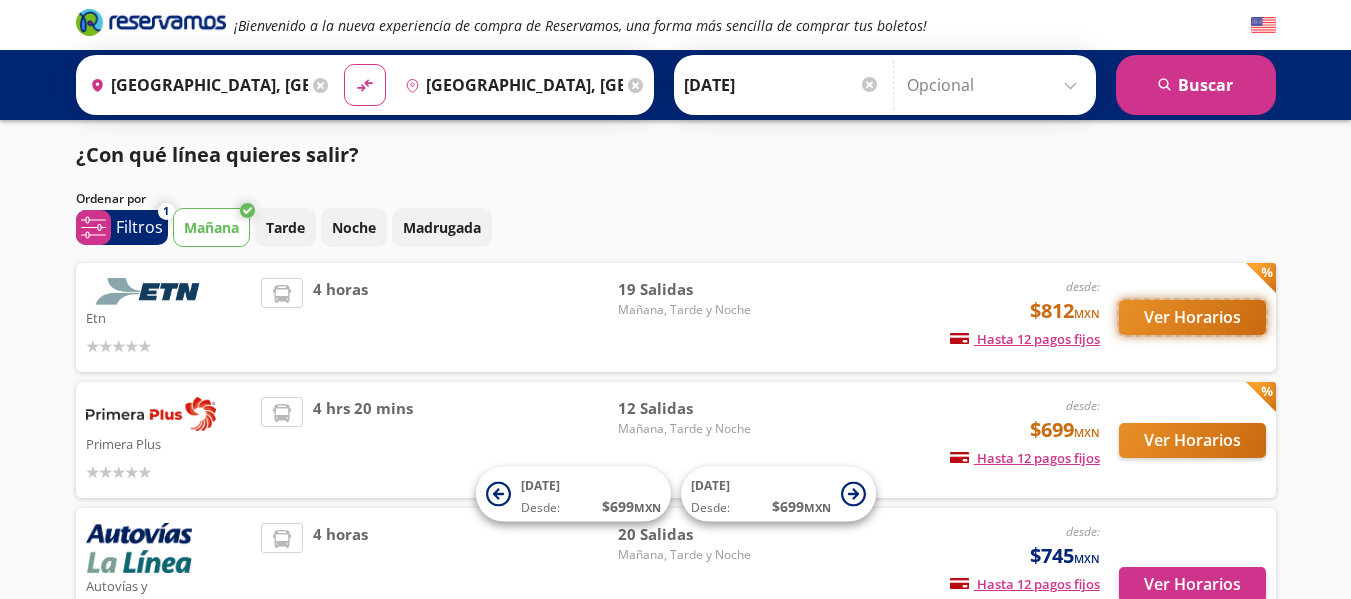 click on "Ver Horarios" at bounding box center [1192, 317] 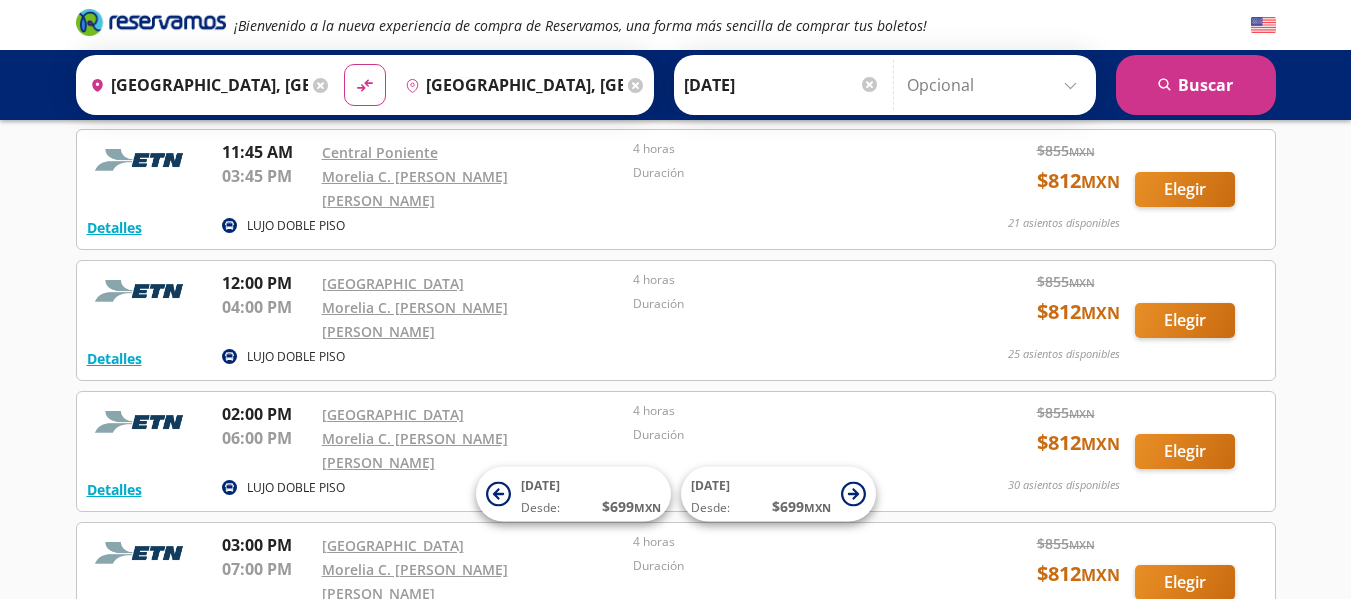 scroll, scrollTop: 1021, scrollLeft: 0, axis: vertical 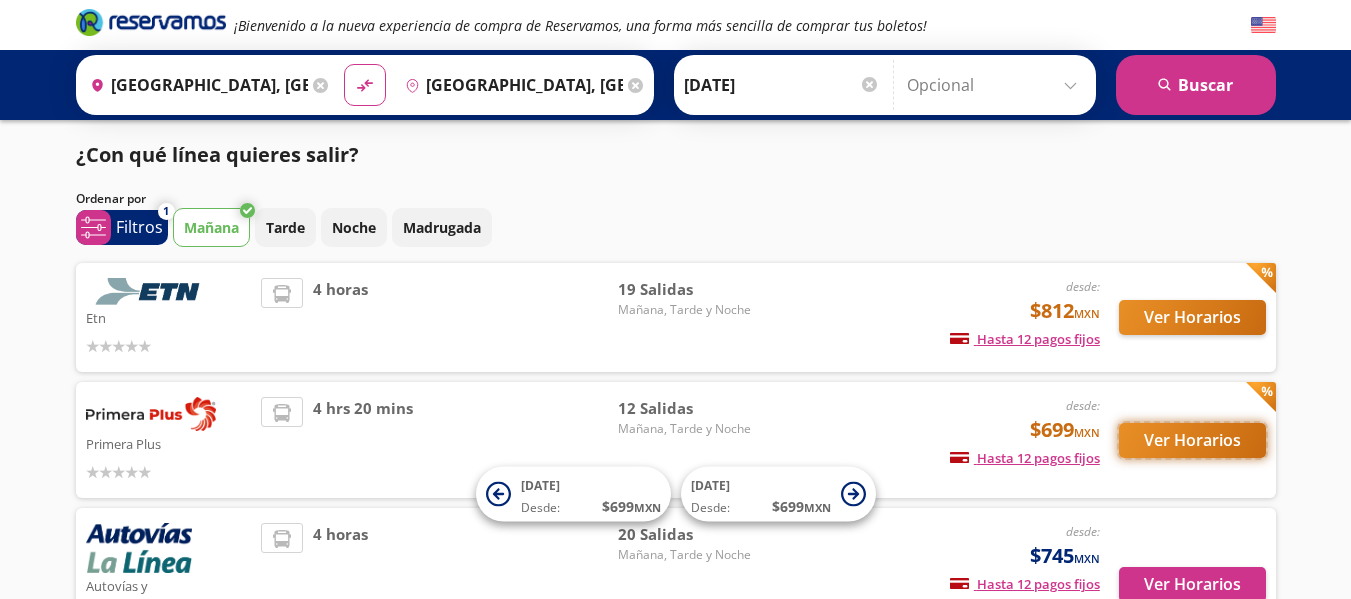 click on "Ver Horarios" at bounding box center [1192, 440] 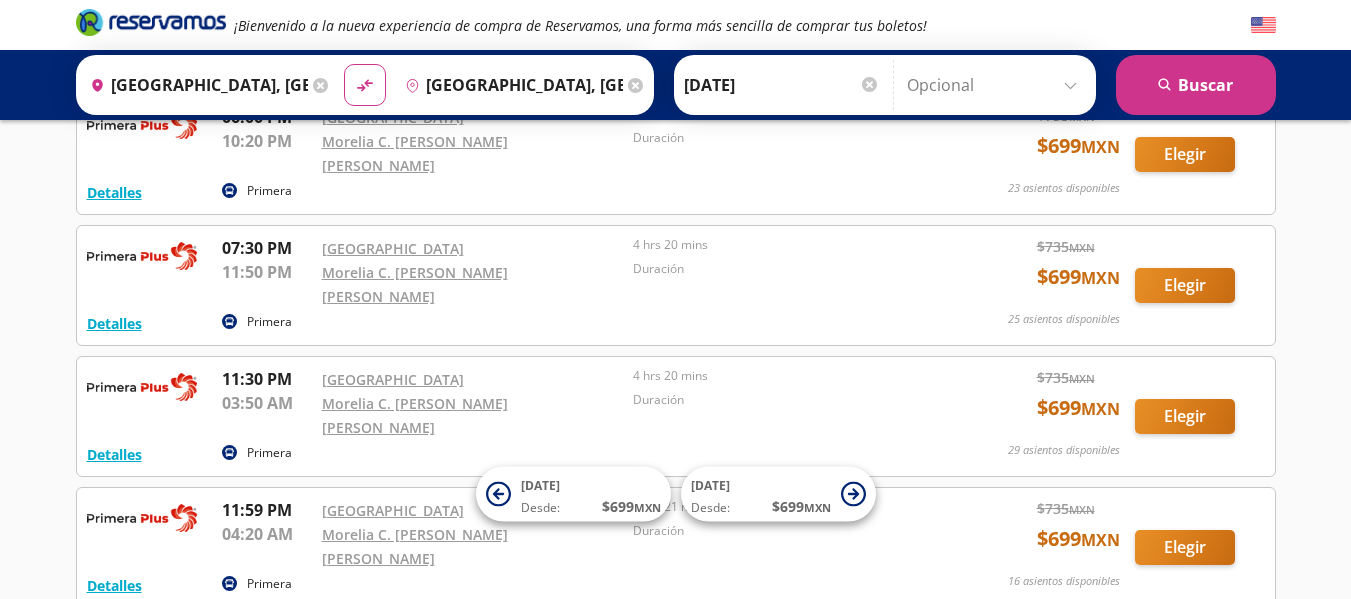 scroll, scrollTop: 1225, scrollLeft: 0, axis: vertical 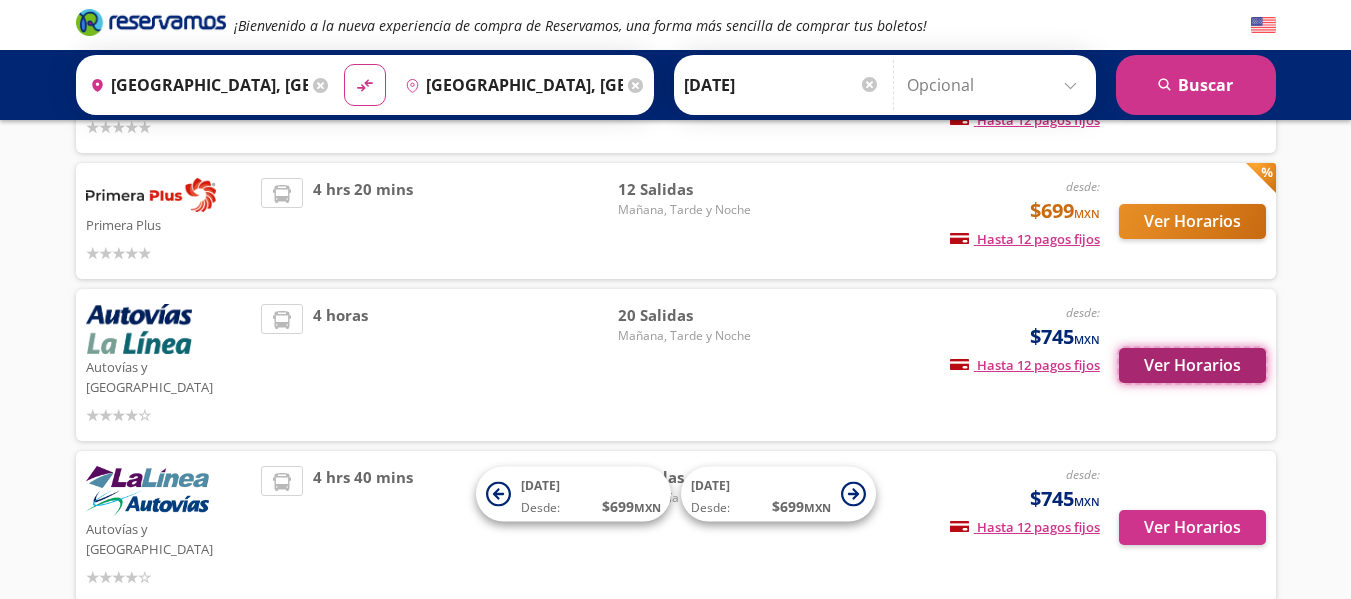 click on "Ver Horarios" at bounding box center (1192, 365) 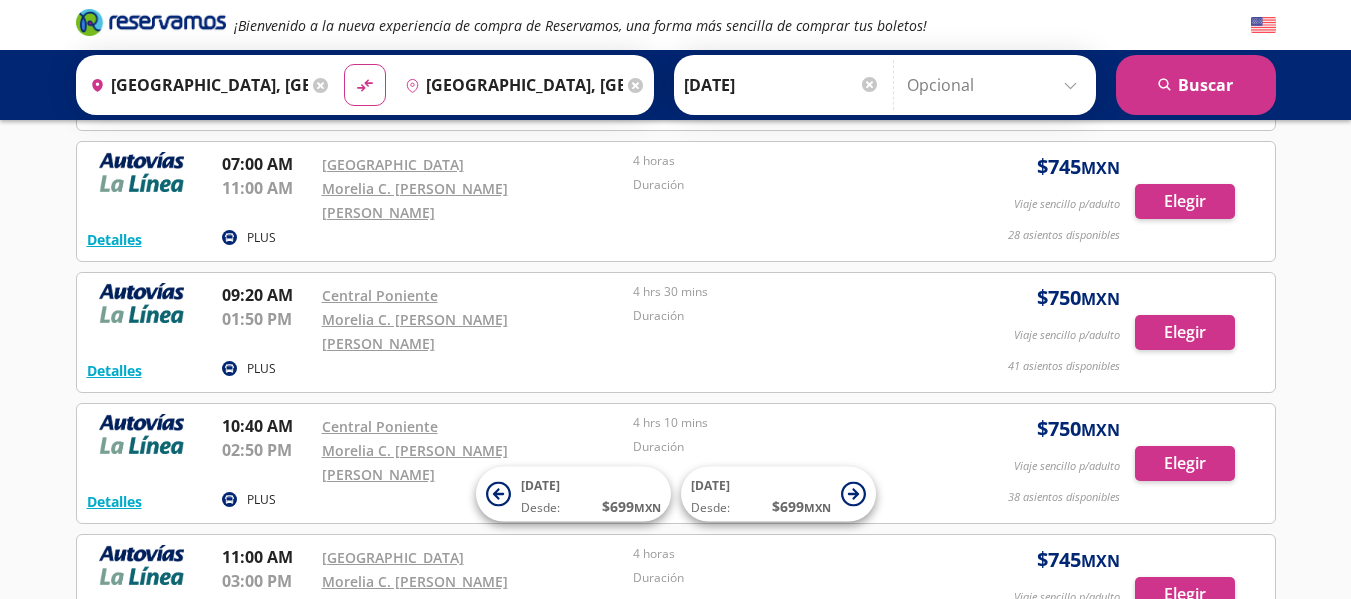 scroll, scrollTop: 0, scrollLeft: 0, axis: both 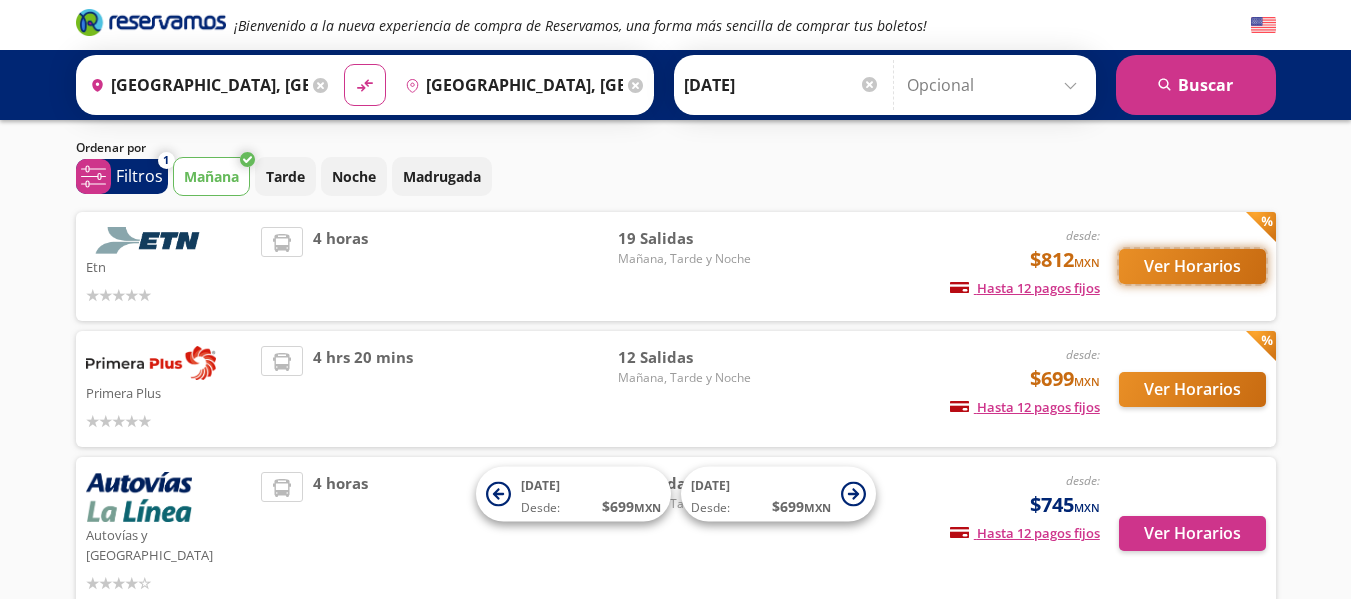 click on "Ver Horarios" at bounding box center [1192, 266] 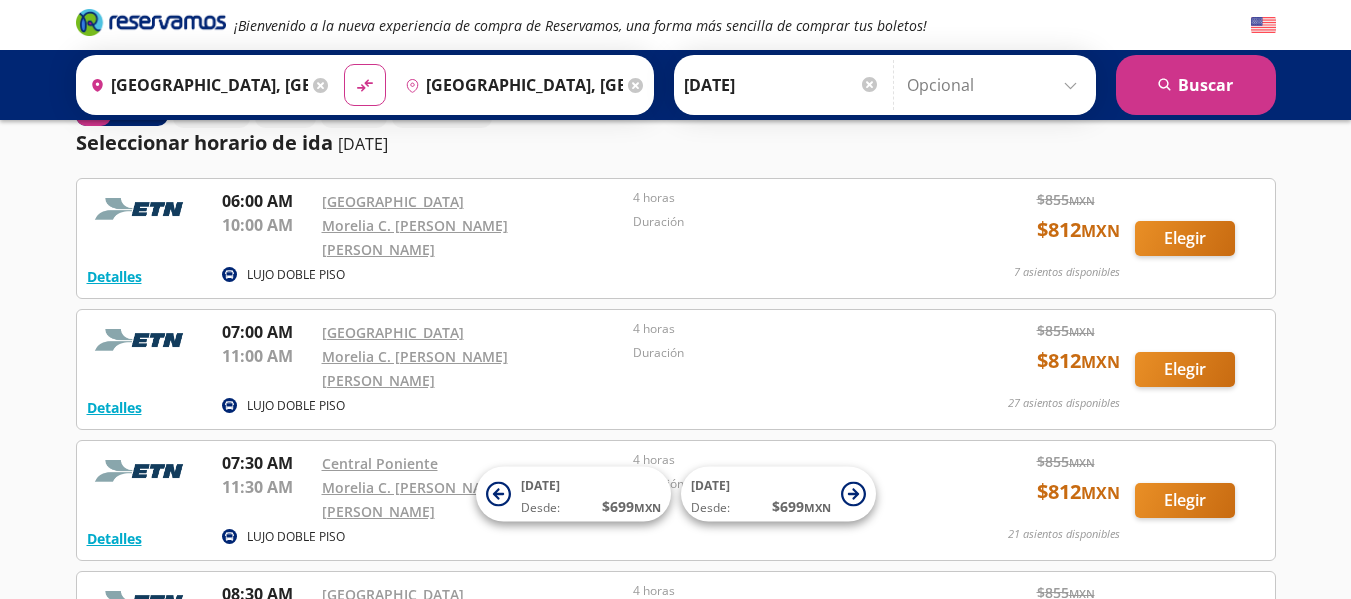 scroll, scrollTop: 0, scrollLeft: 0, axis: both 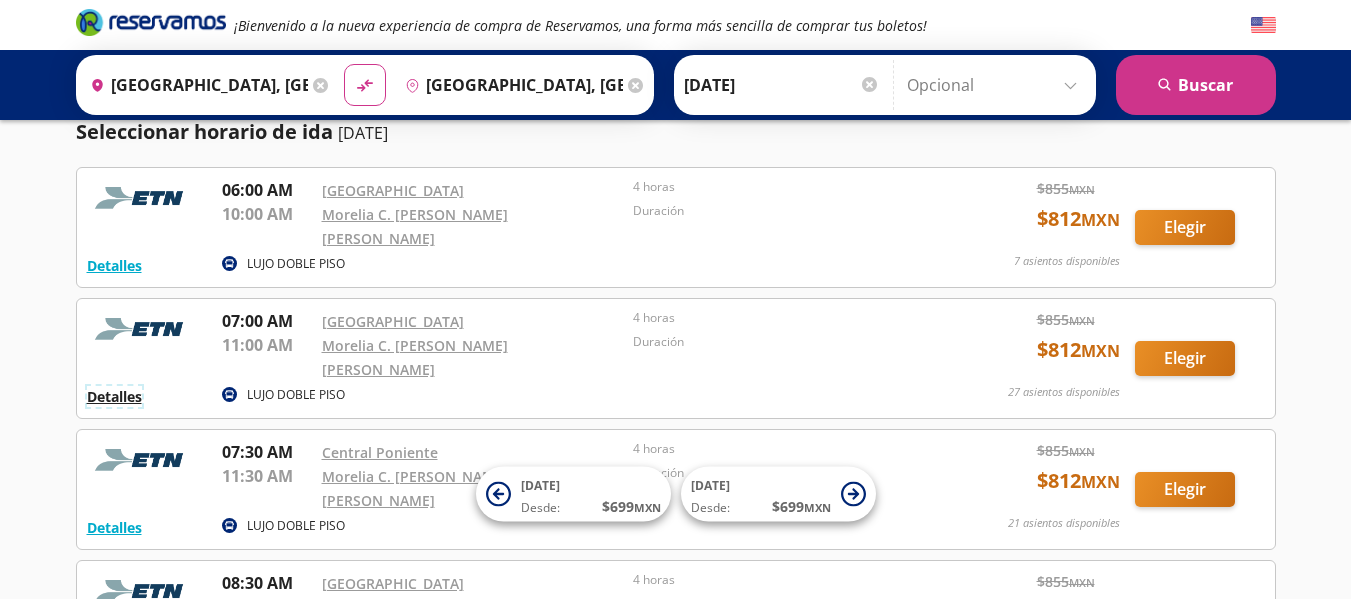 click on "Detalles" at bounding box center [114, 396] 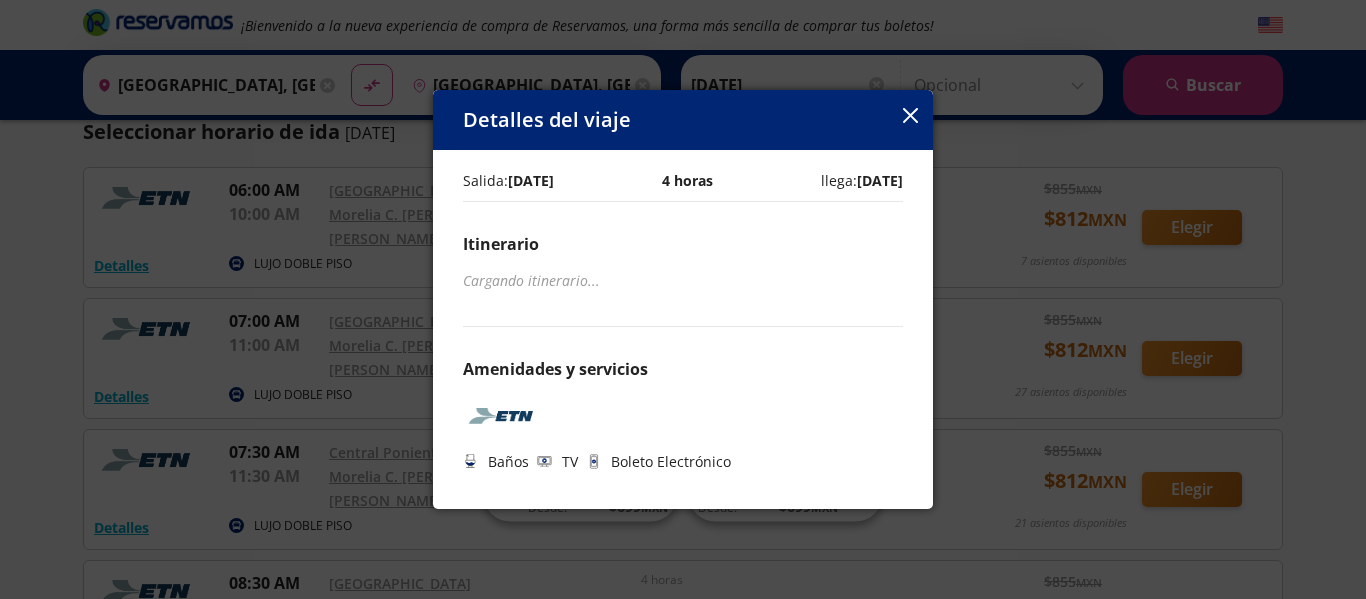 click 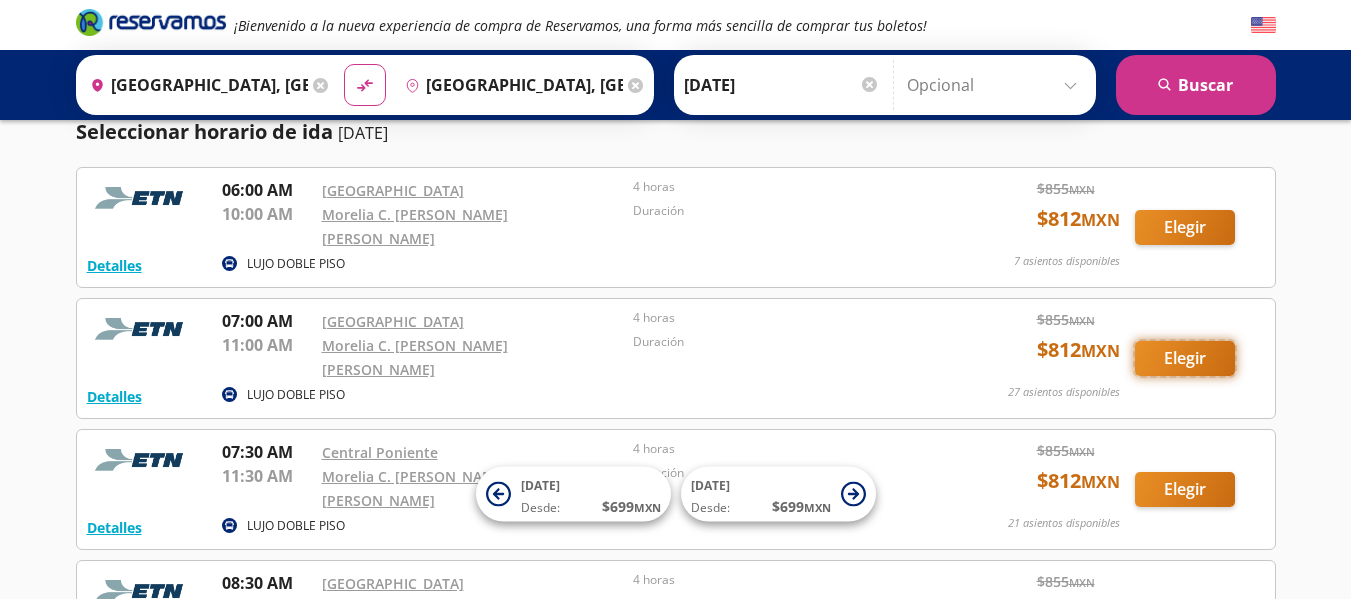 click on "Elegir" at bounding box center [1185, 358] 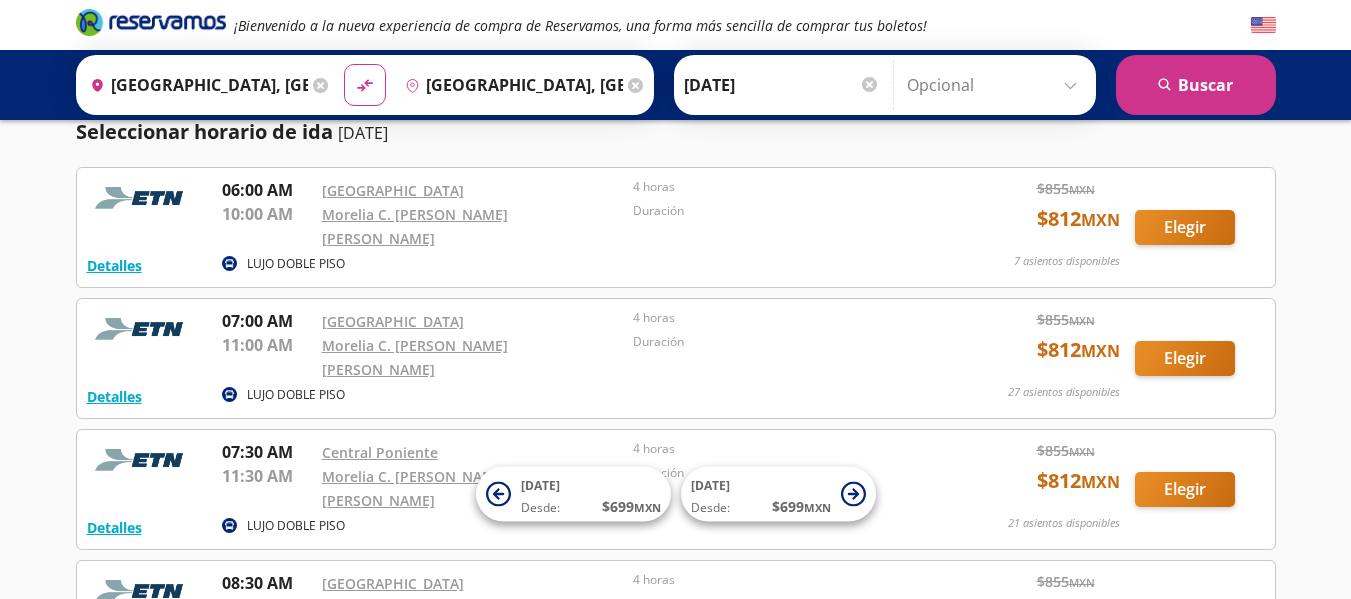 scroll, scrollTop: 0, scrollLeft: 0, axis: both 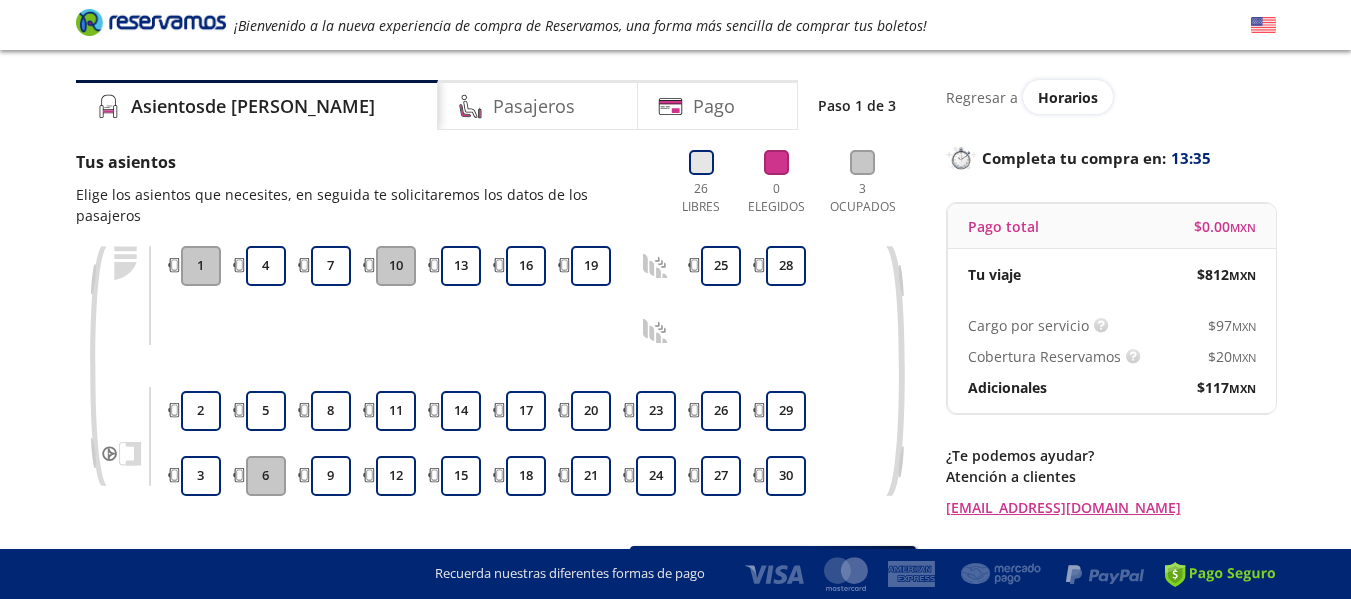 click at bounding box center (701, 162) 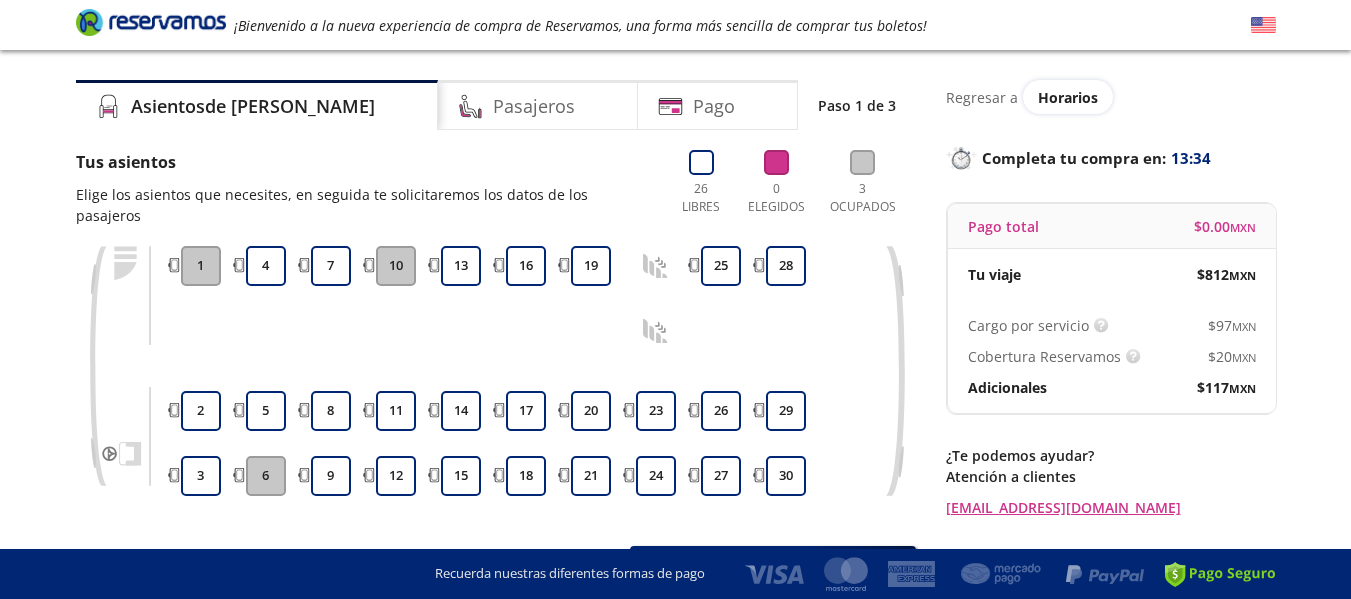click on "3 Ocupados" at bounding box center (863, 188) 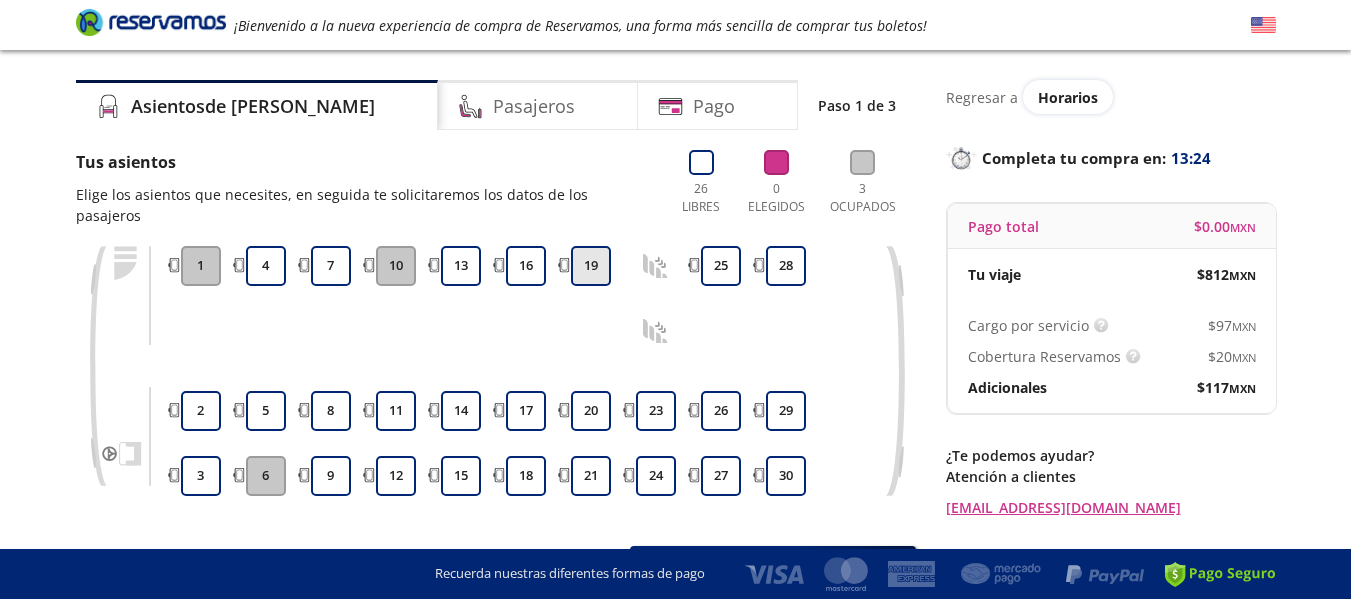 click on "19" at bounding box center [591, 266] 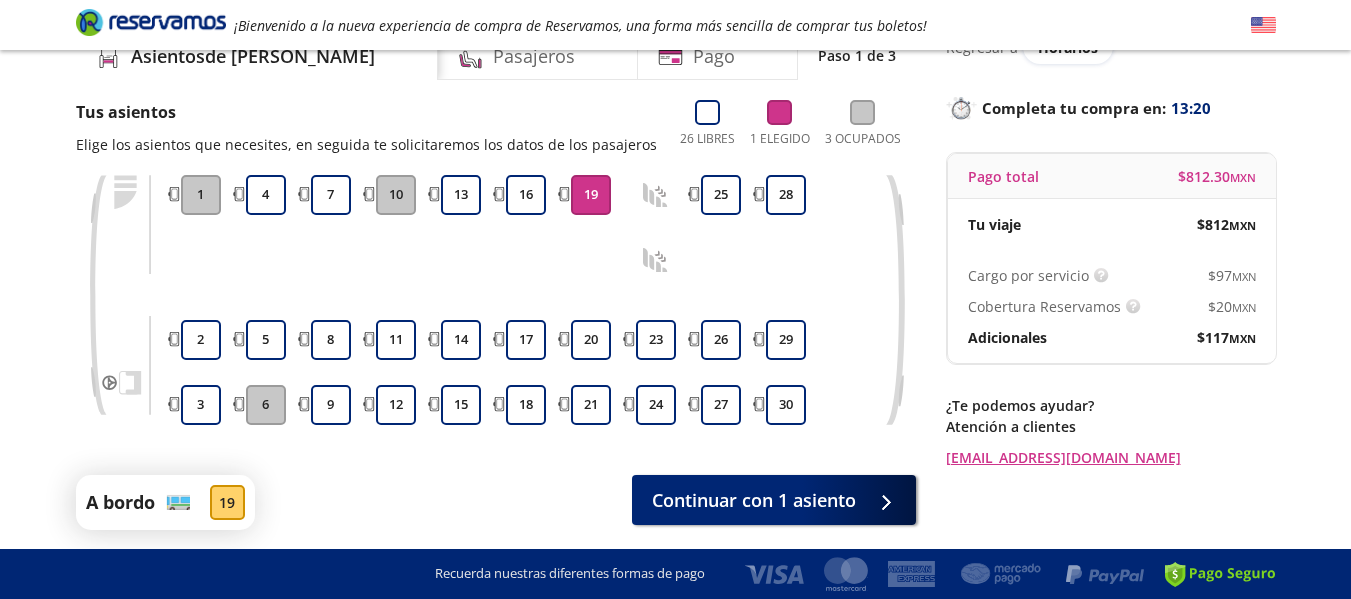 scroll, scrollTop: 169, scrollLeft: 0, axis: vertical 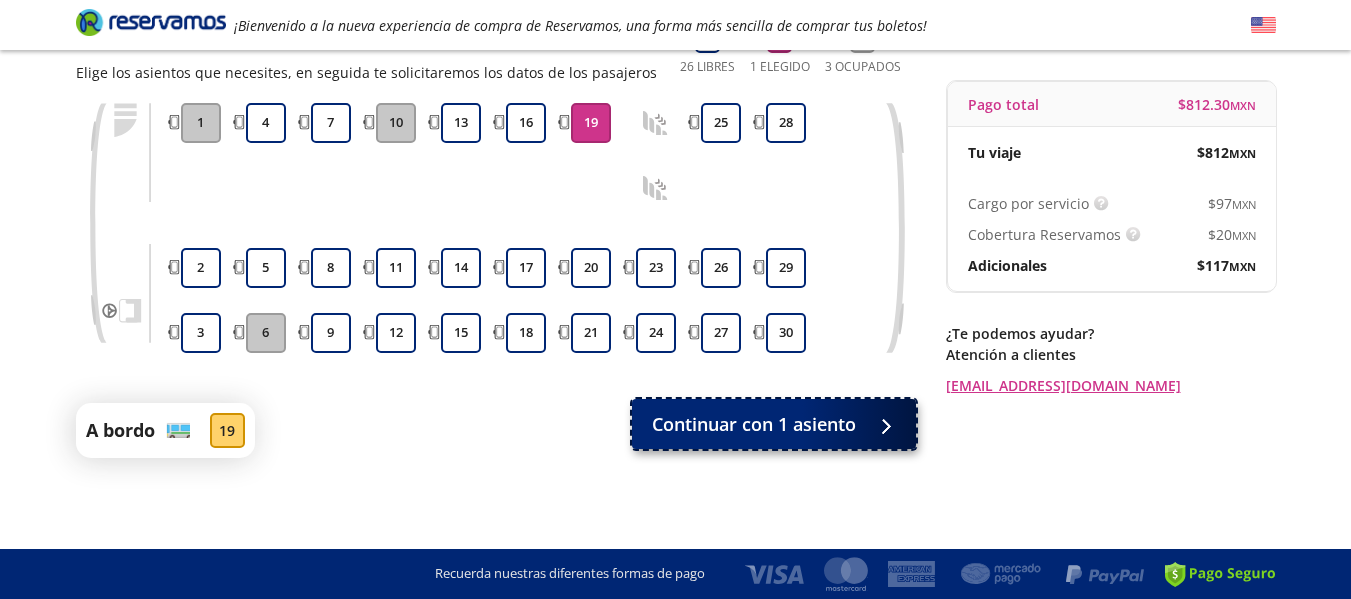 click on "Continuar con 1 asiento" at bounding box center [774, 424] 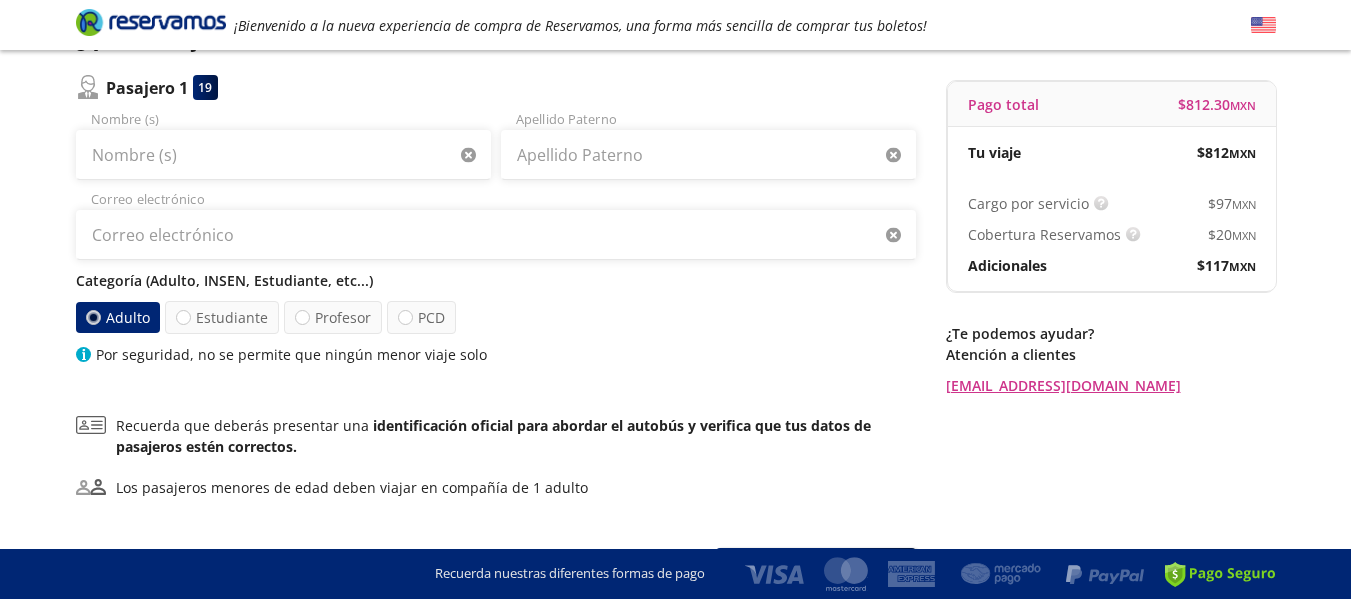 scroll, scrollTop: 0, scrollLeft: 0, axis: both 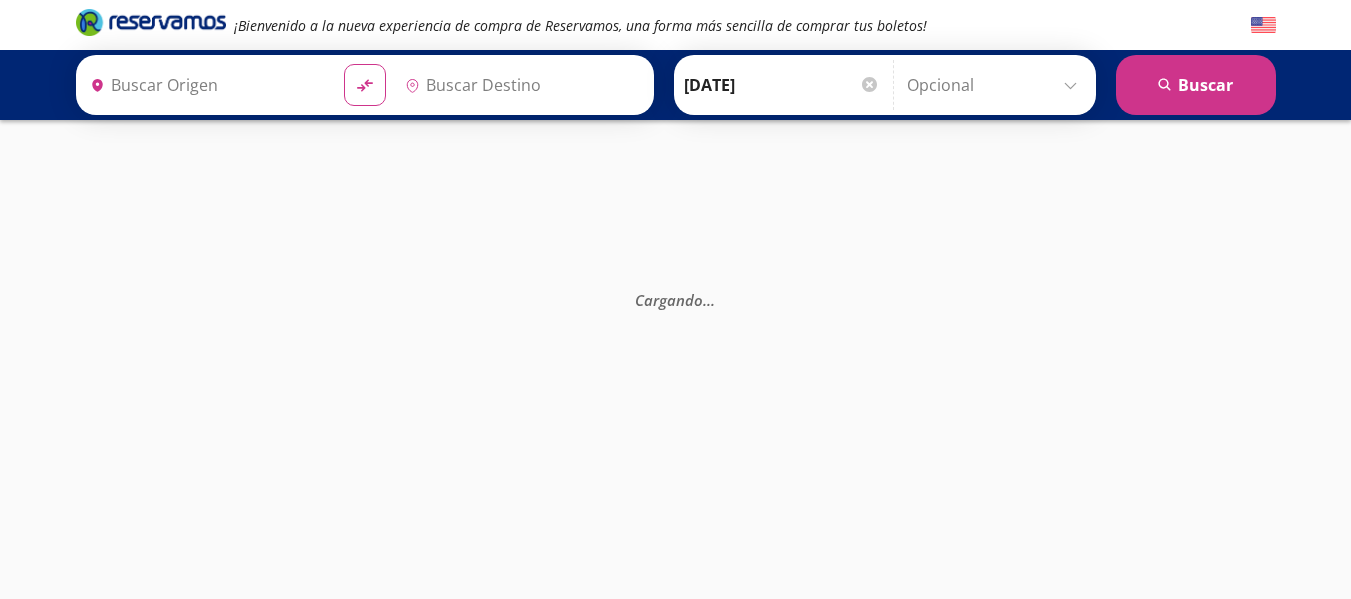 type on "[GEOGRAPHIC_DATA], [GEOGRAPHIC_DATA]" 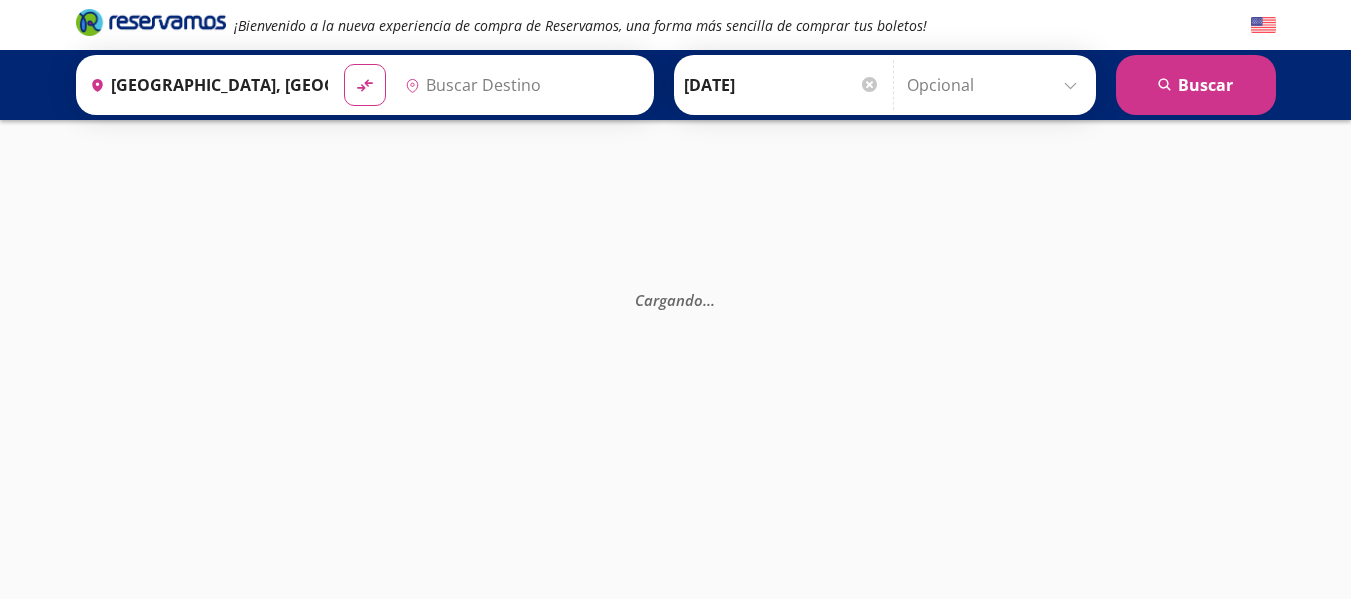 type on "[GEOGRAPHIC_DATA], [GEOGRAPHIC_DATA]" 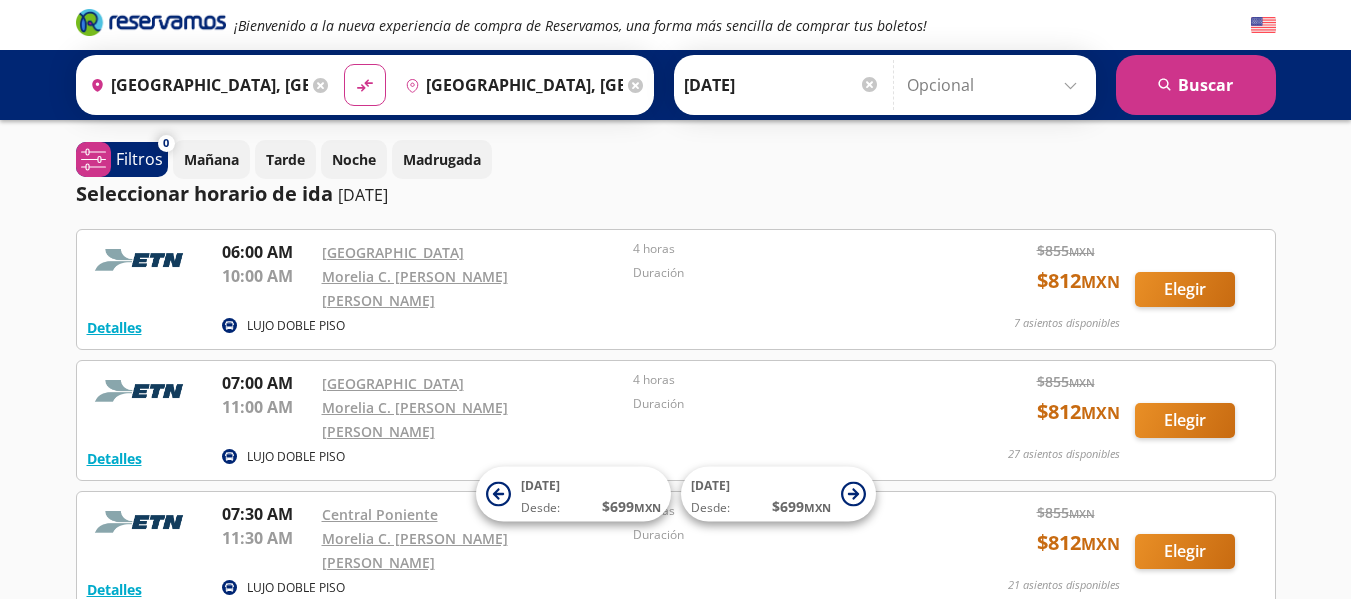 scroll, scrollTop: 51, scrollLeft: 0, axis: vertical 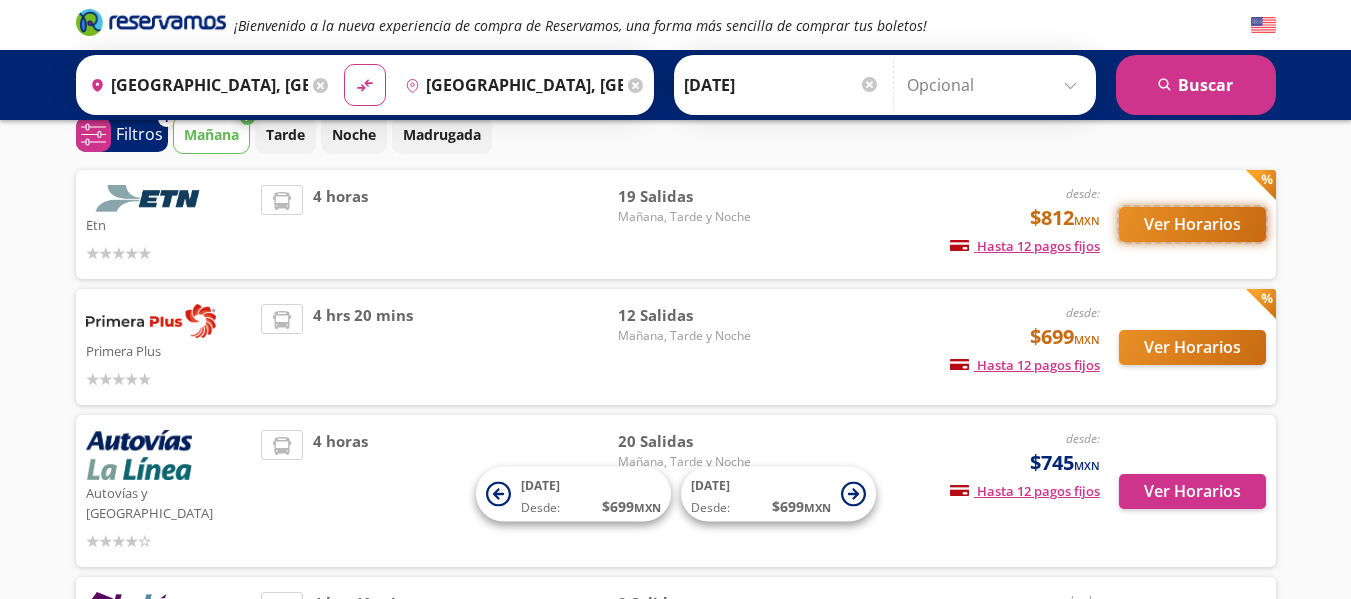 click on "Ver Horarios" at bounding box center [1192, 224] 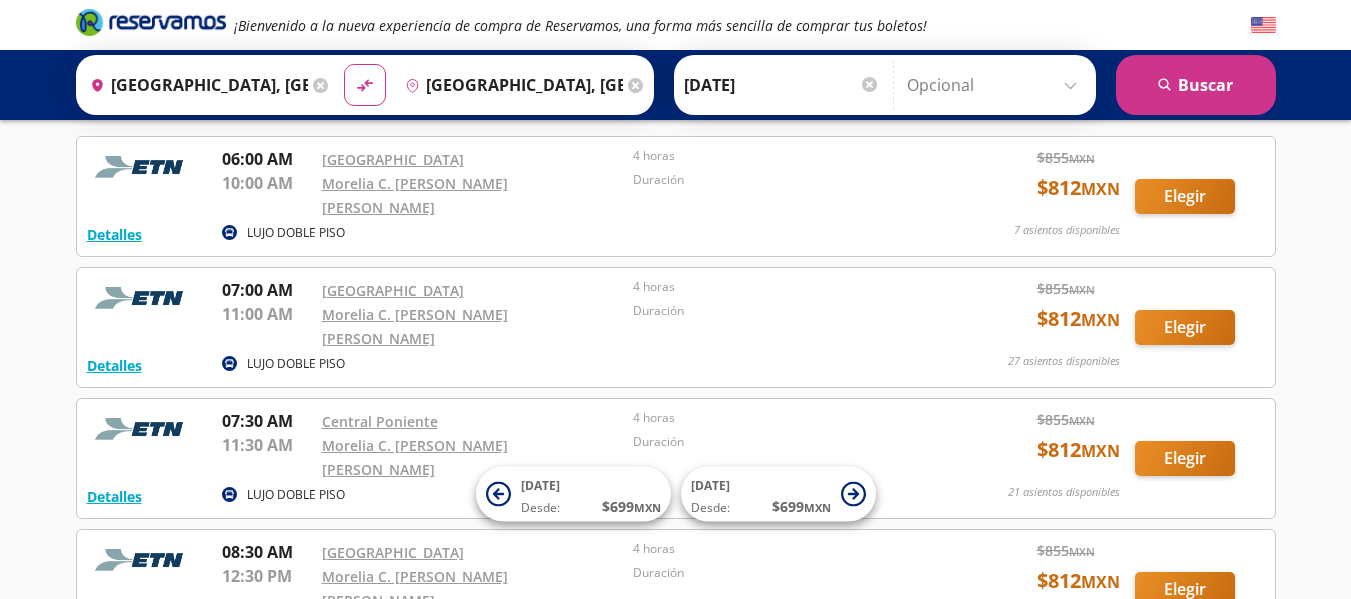 scroll, scrollTop: 0, scrollLeft: 0, axis: both 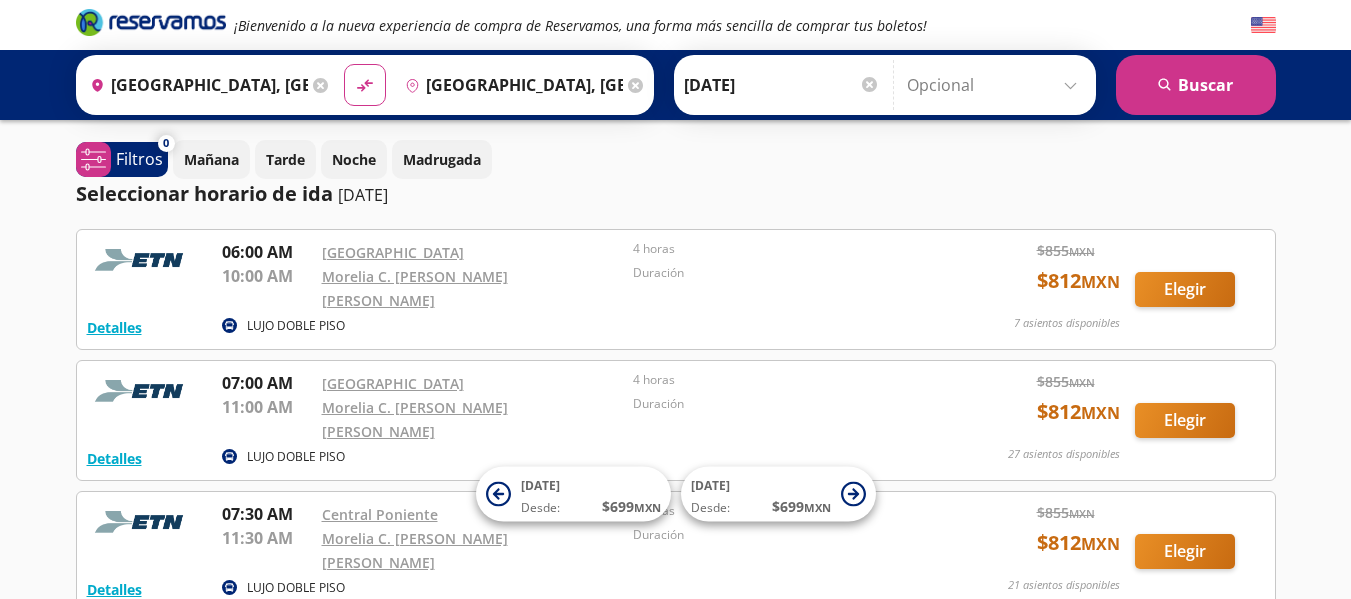 drag, startPoint x: 1348, startPoint y: 142, endPoint x: 1356, endPoint y: 155, distance: 15.264338 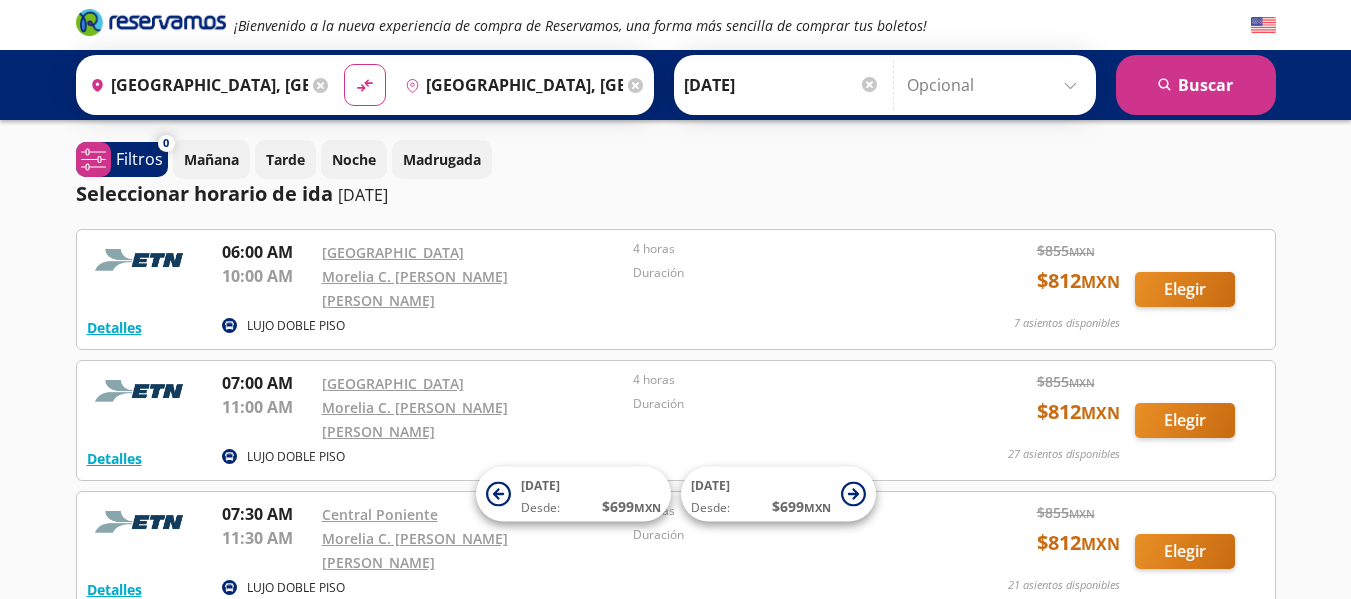 click on "¡Bienvenido a la nueva experiencia de compra de Reservamos, una forma más sencilla de comprar tus boletos! Origen
heroicons:map-pin-20-solid
[GEOGRAPHIC_DATA], [GEOGRAPHIC_DATA]
Destino
pin-outline
[GEOGRAPHIC_DATA], [GEOGRAPHIC_DATA]
material-symbols:compare-arrows-rounded
[PERSON_NAME] [DATE]" at bounding box center [675, 859] 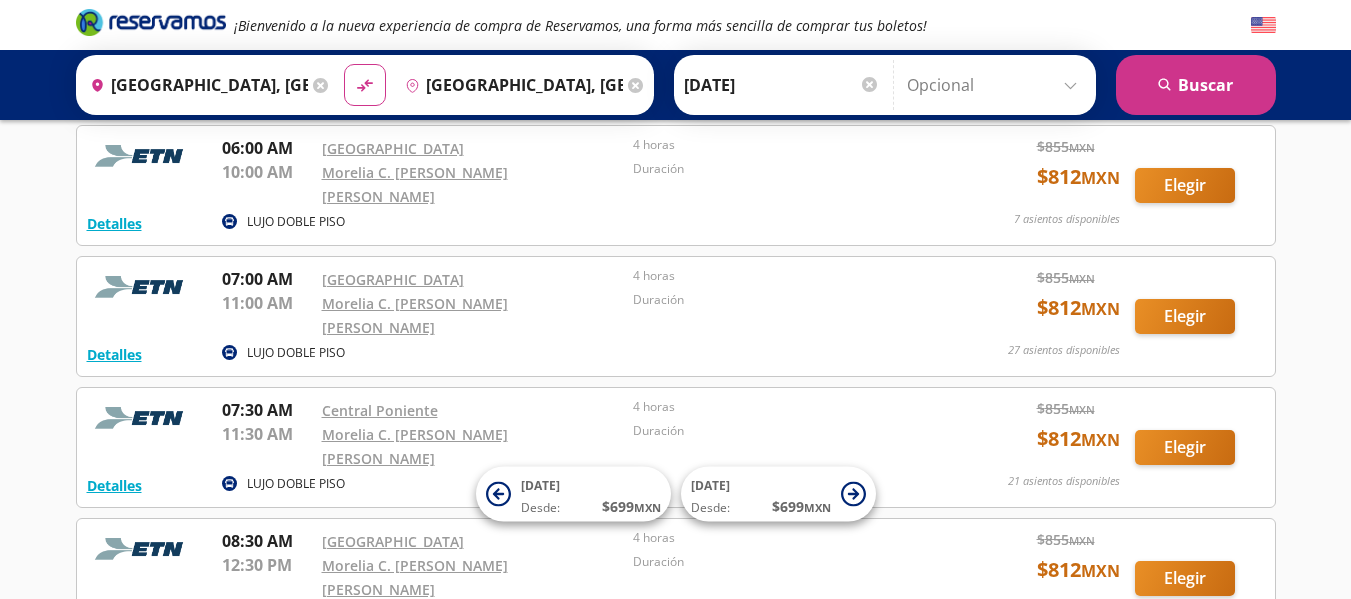 scroll, scrollTop: 107, scrollLeft: 0, axis: vertical 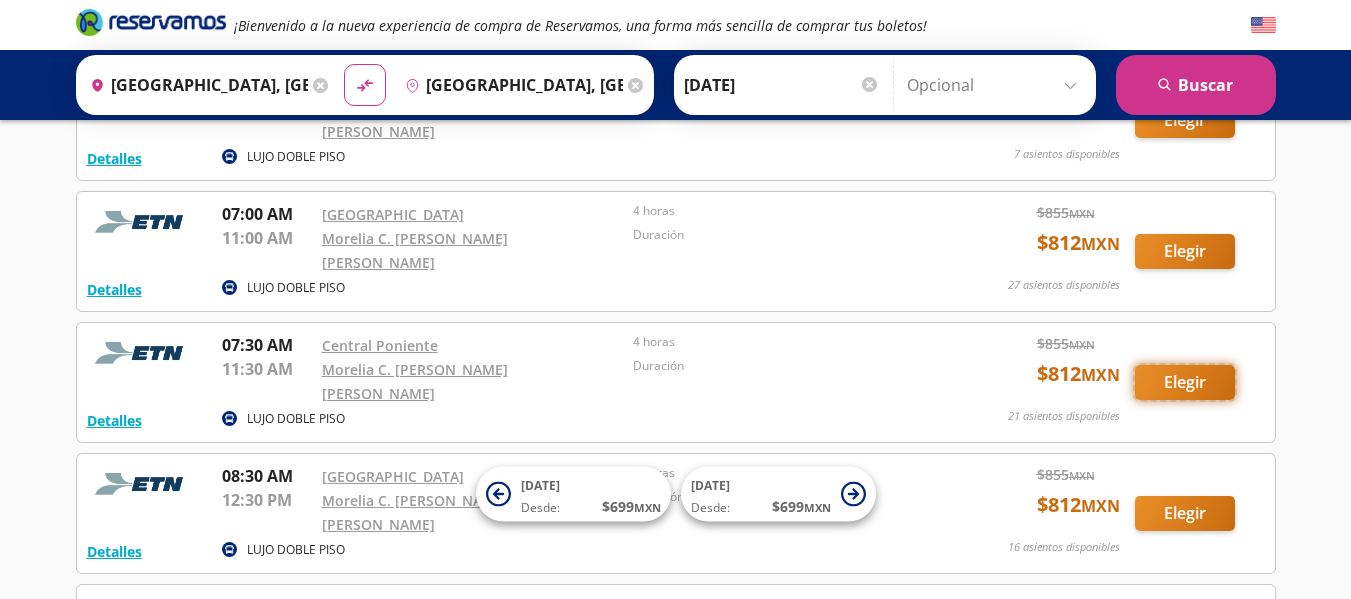 click on "Elegir" at bounding box center (1185, 382) 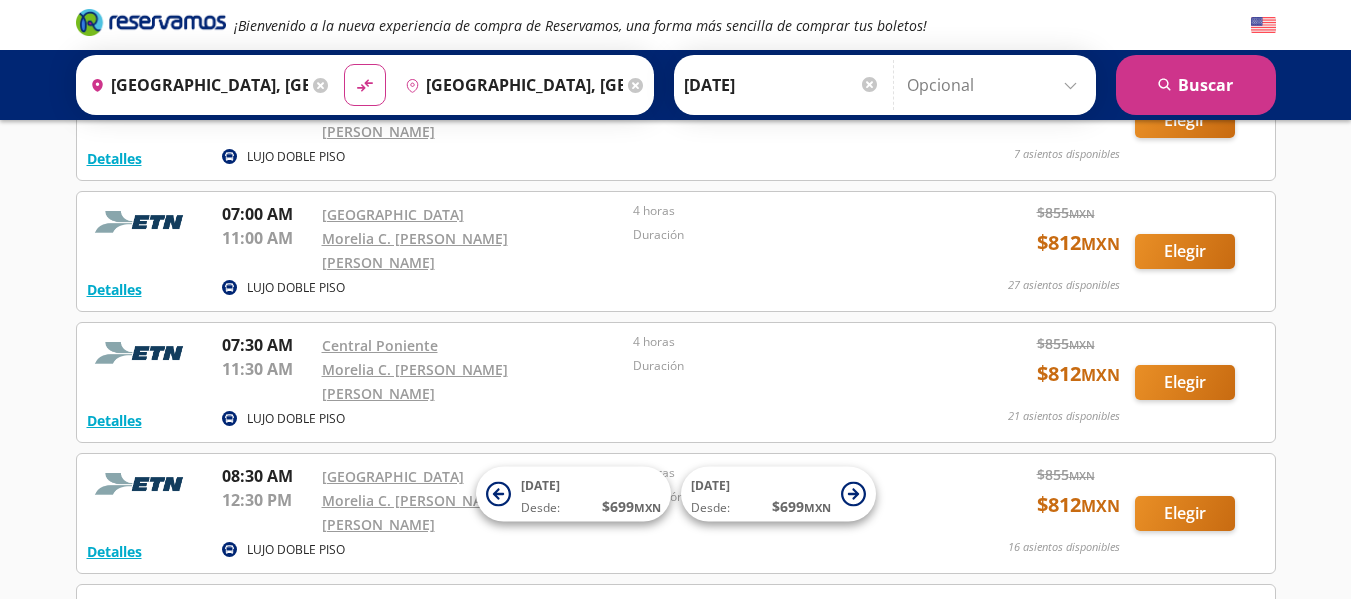 scroll, scrollTop: 0, scrollLeft: 0, axis: both 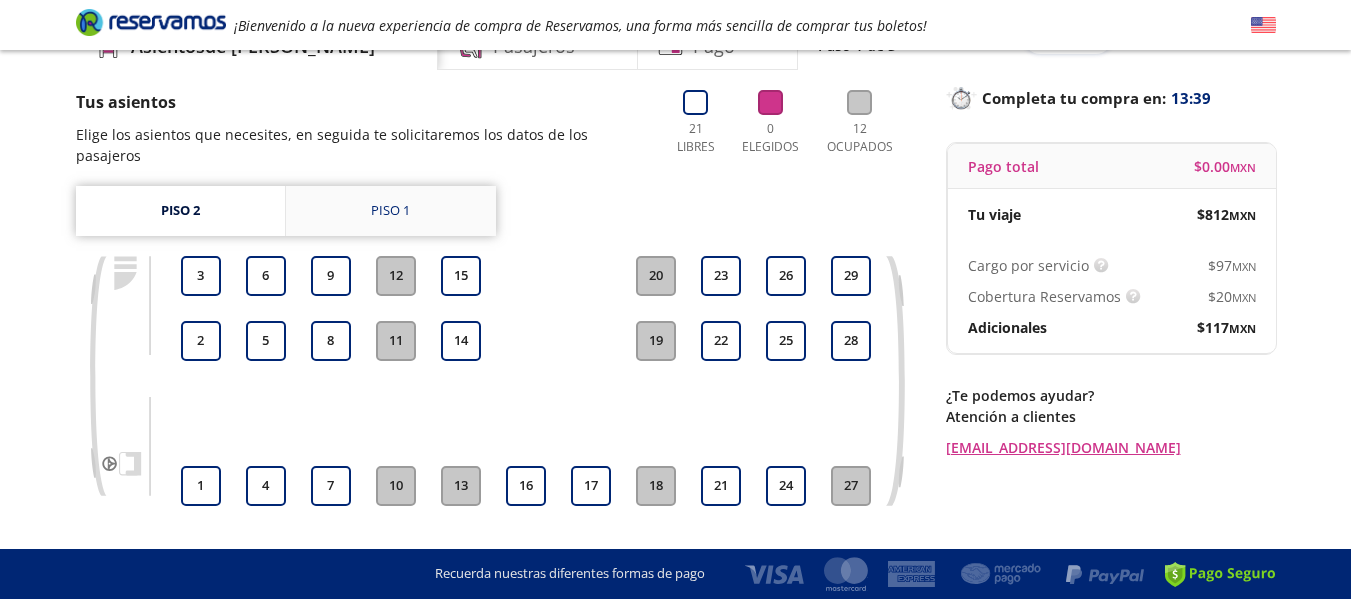 click on "Piso 1" at bounding box center (390, 211) 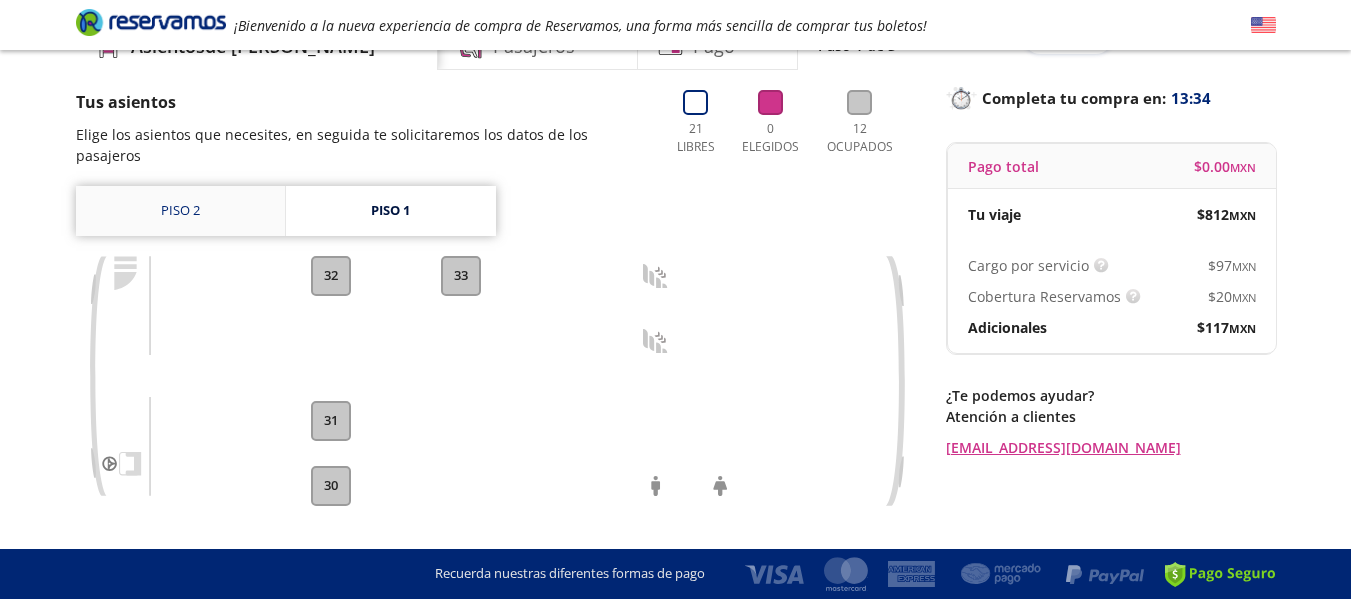 click on "Piso 2" at bounding box center (180, 211) 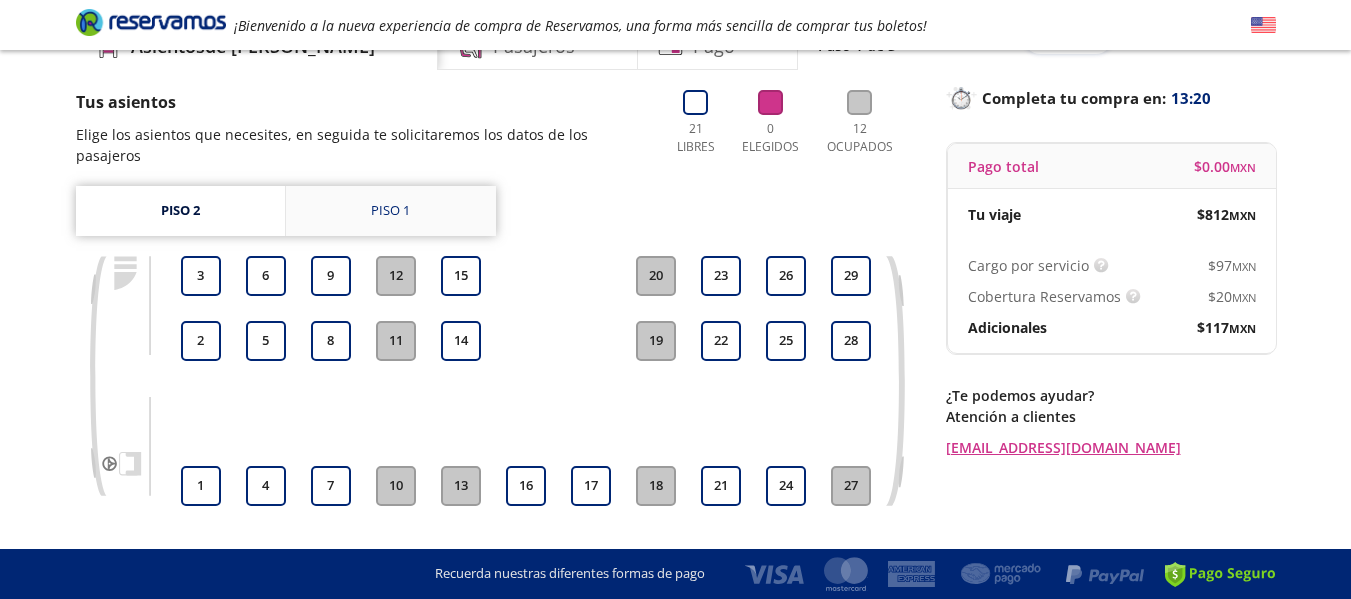 click on "Piso 1" at bounding box center (391, 211) 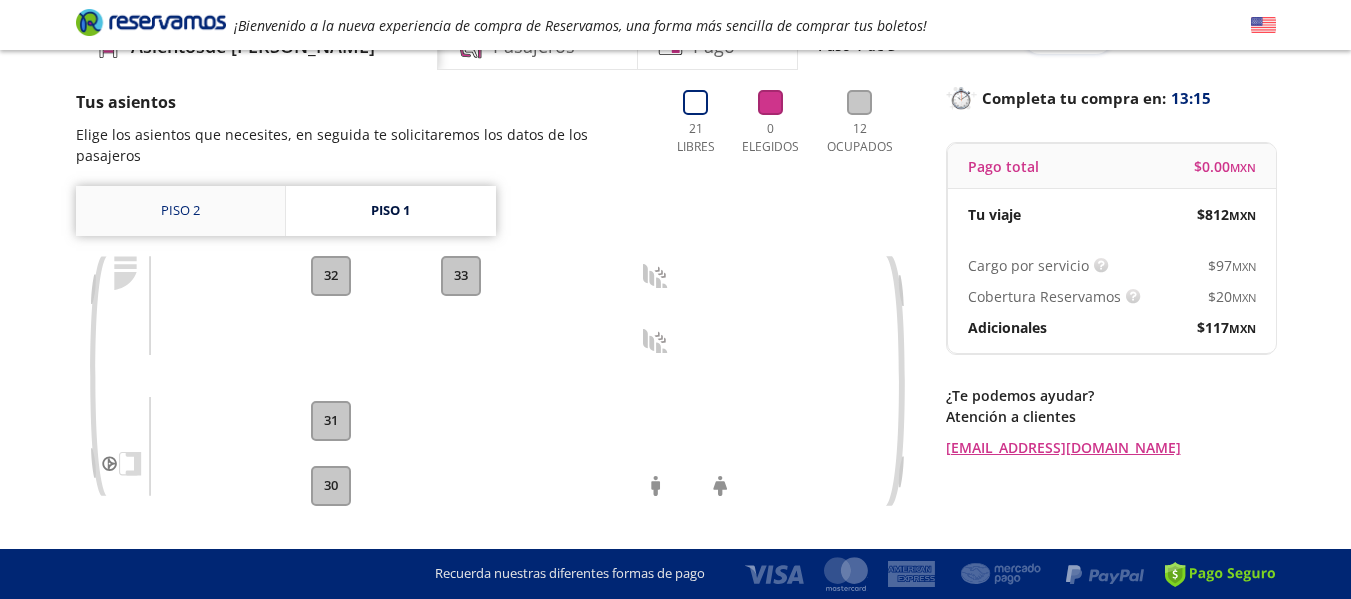 click on "Piso 2" at bounding box center [180, 211] 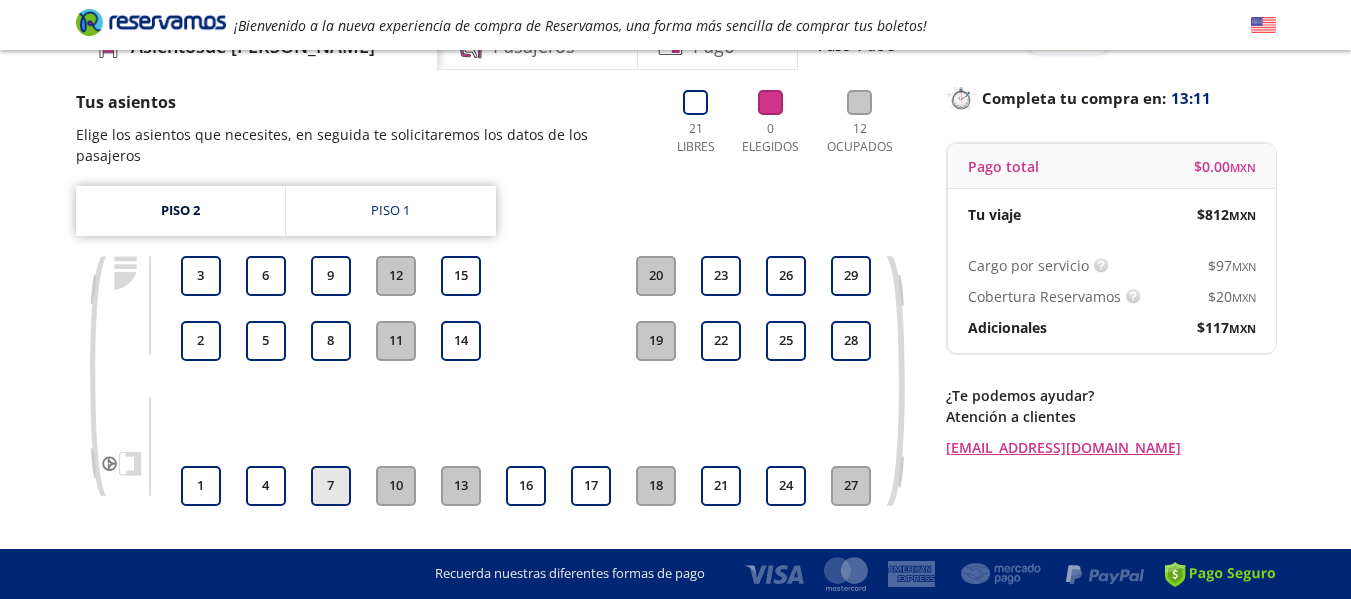 click on "7" at bounding box center (331, 486) 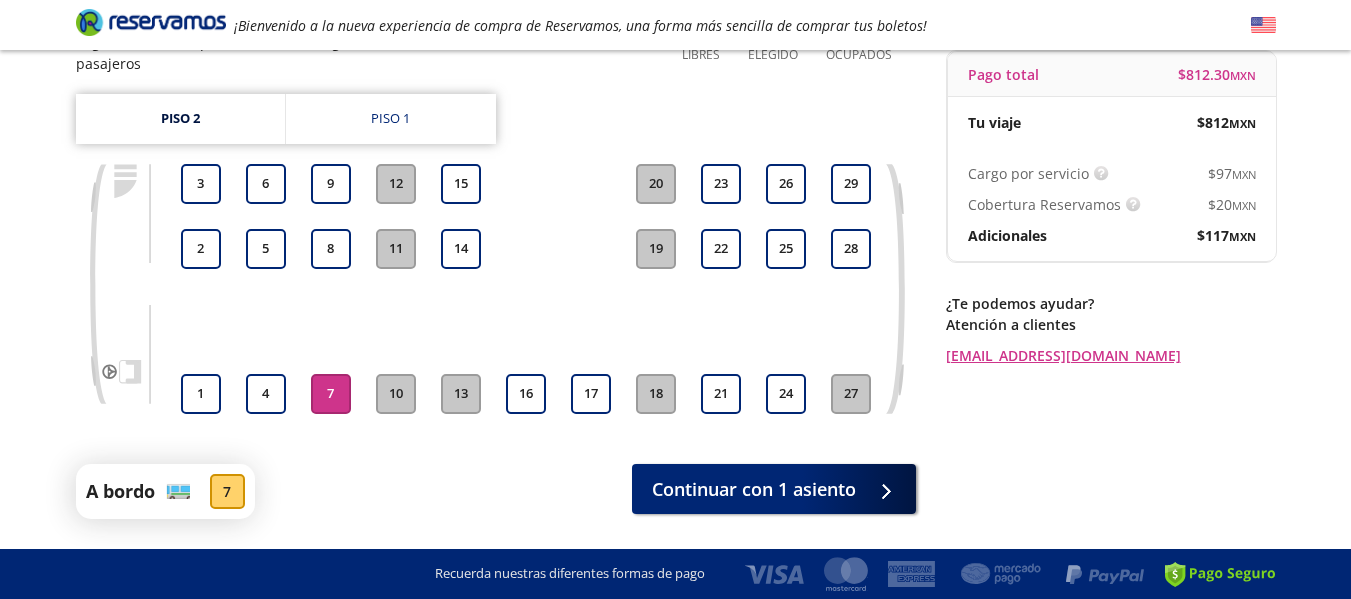 scroll, scrollTop: 239, scrollLeft: 0, axis: vertical 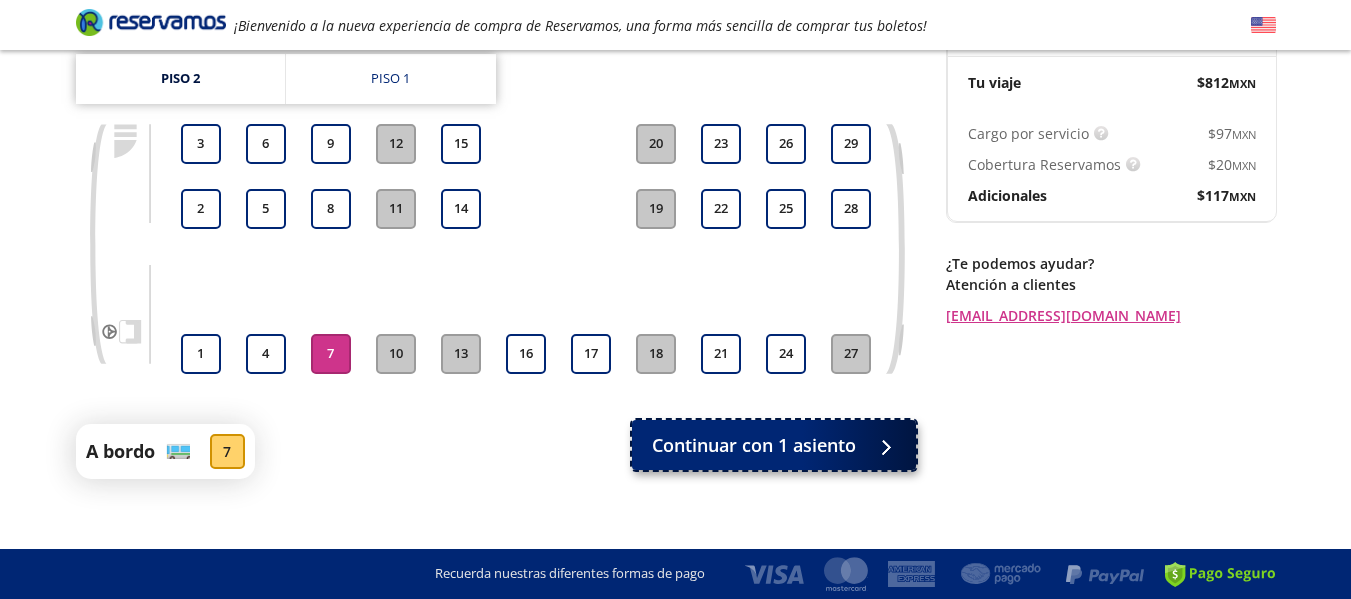 click on "Continuar con 1 asiento" at bounding box center [754, 445] 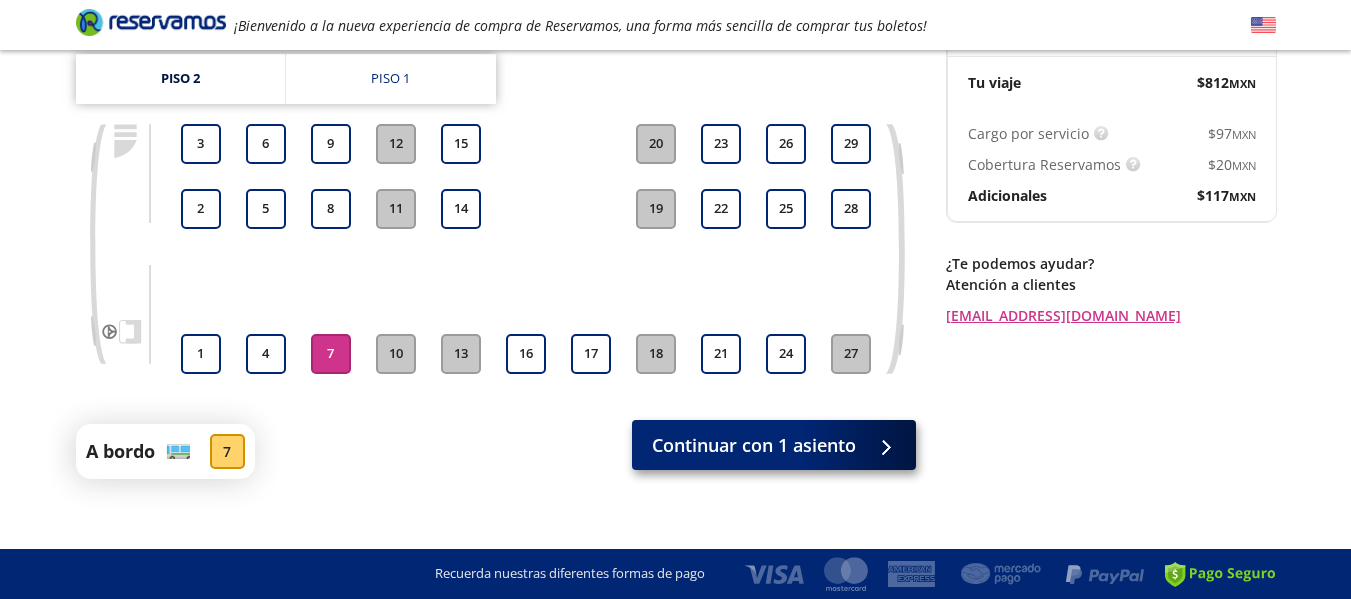 scroll, scrollTop: 0, scrollLeft: 0, axis: both 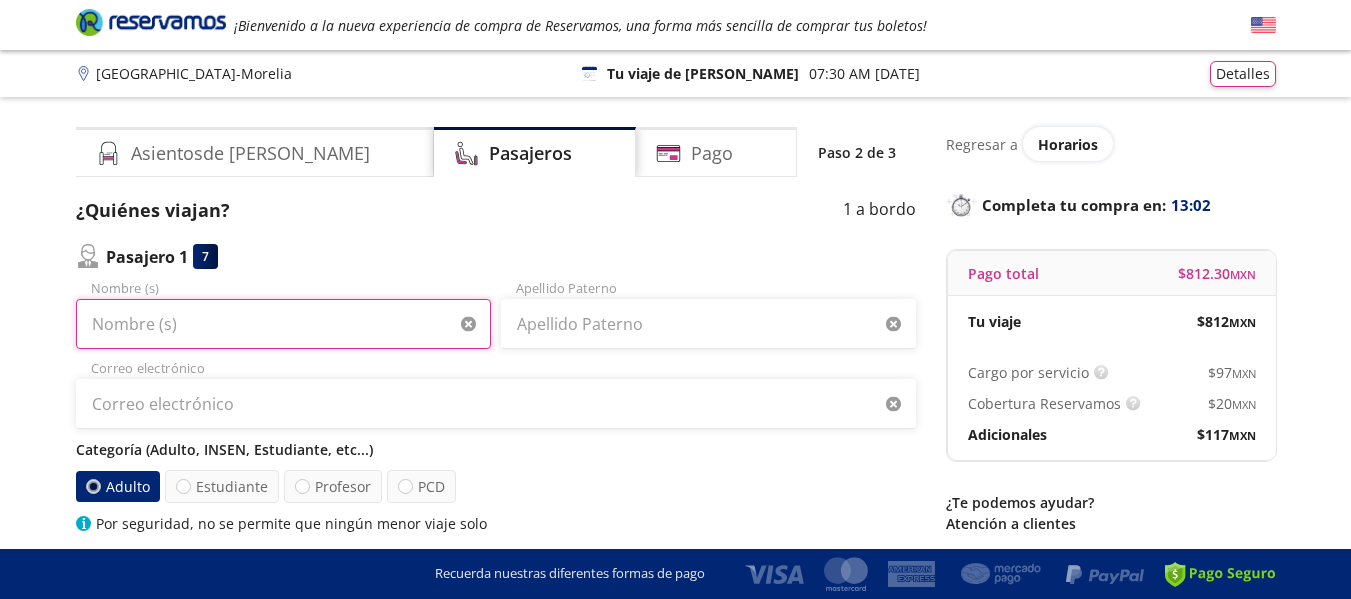 click on "Nombre (s)" at bounding box center [283, 324] 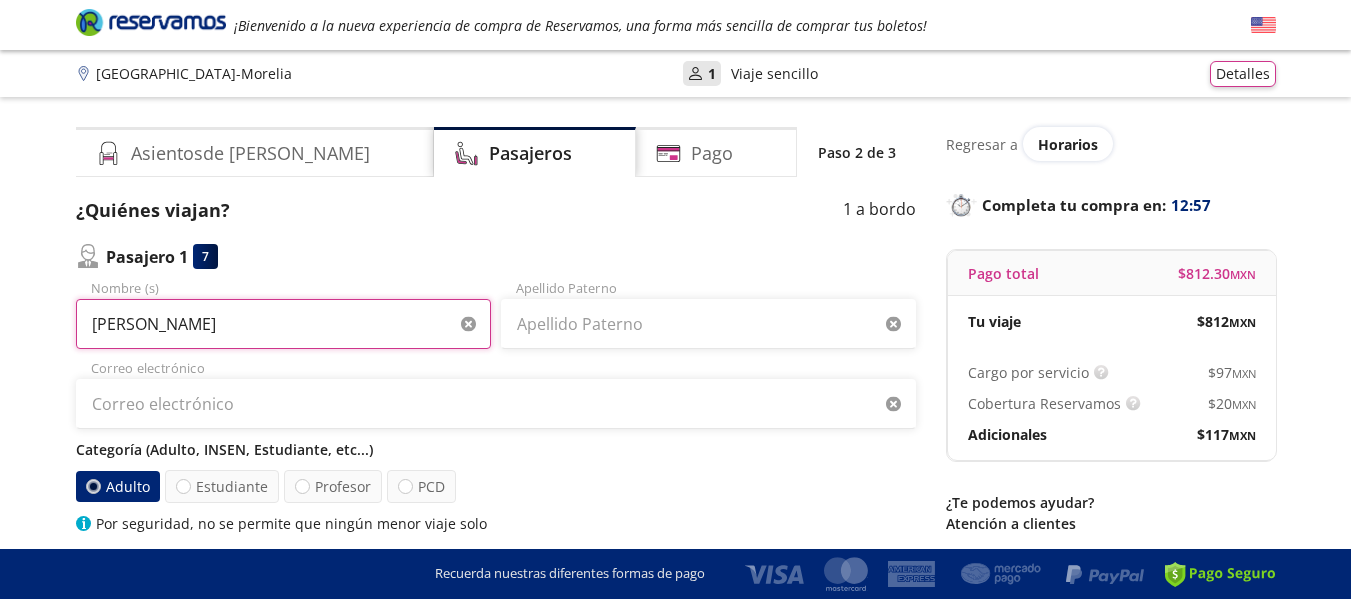type on "[PERSON_NAME]" 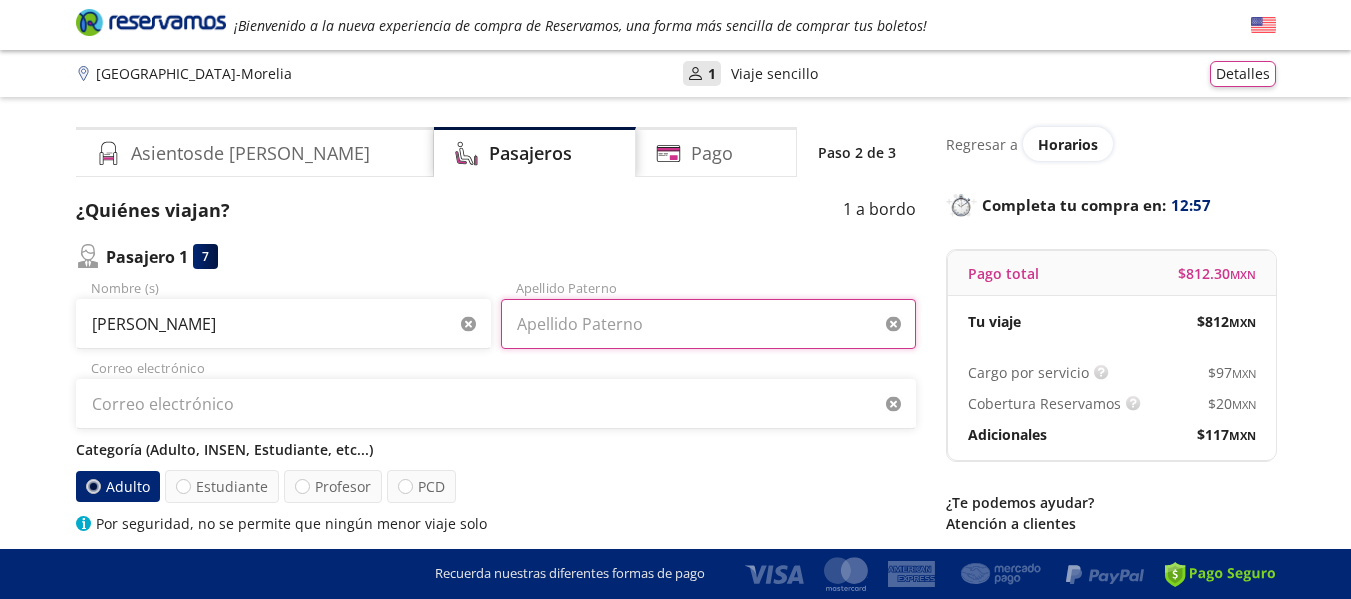 click on "Apellido Paterno" at bounding box center (708, 324) 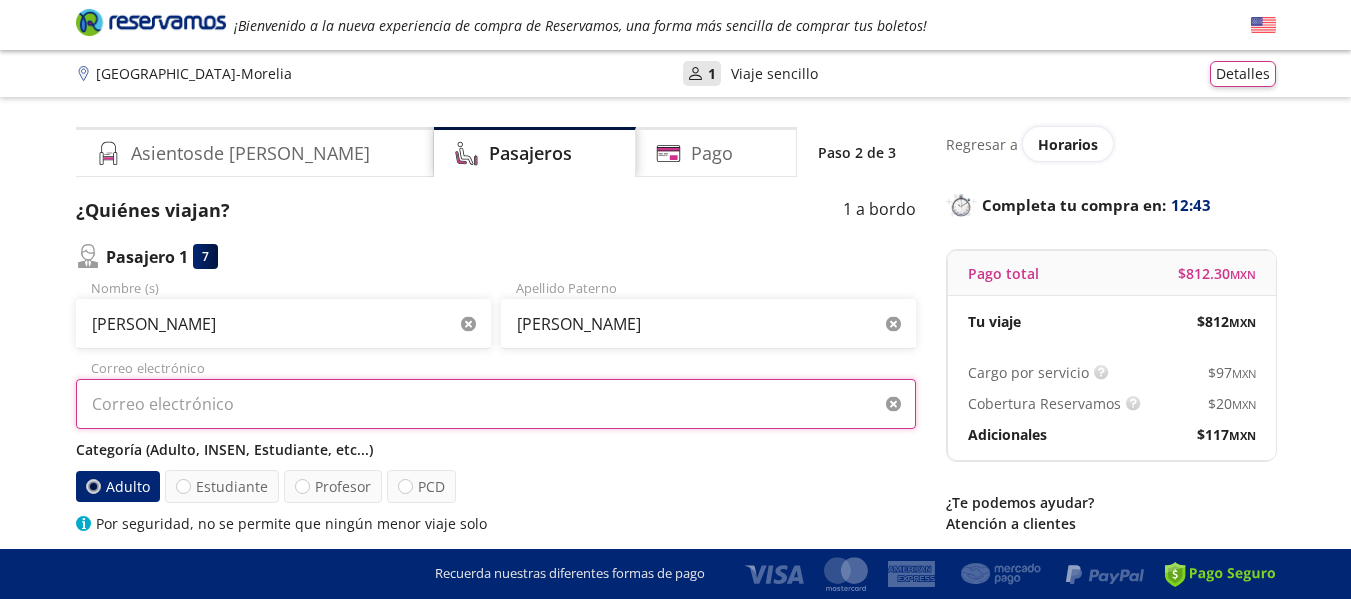 click on "Correo electrónico" at bounding box center (496, 404) 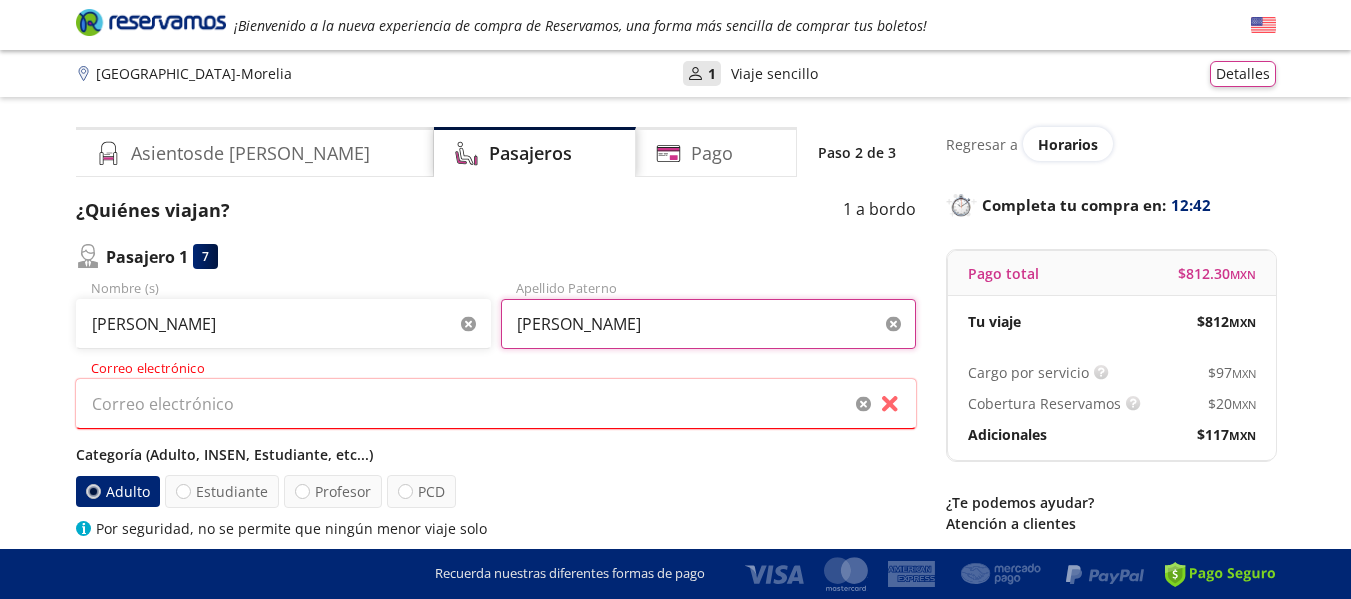 click on "[PERSON_NAME]" at bounding box center [708, 324] 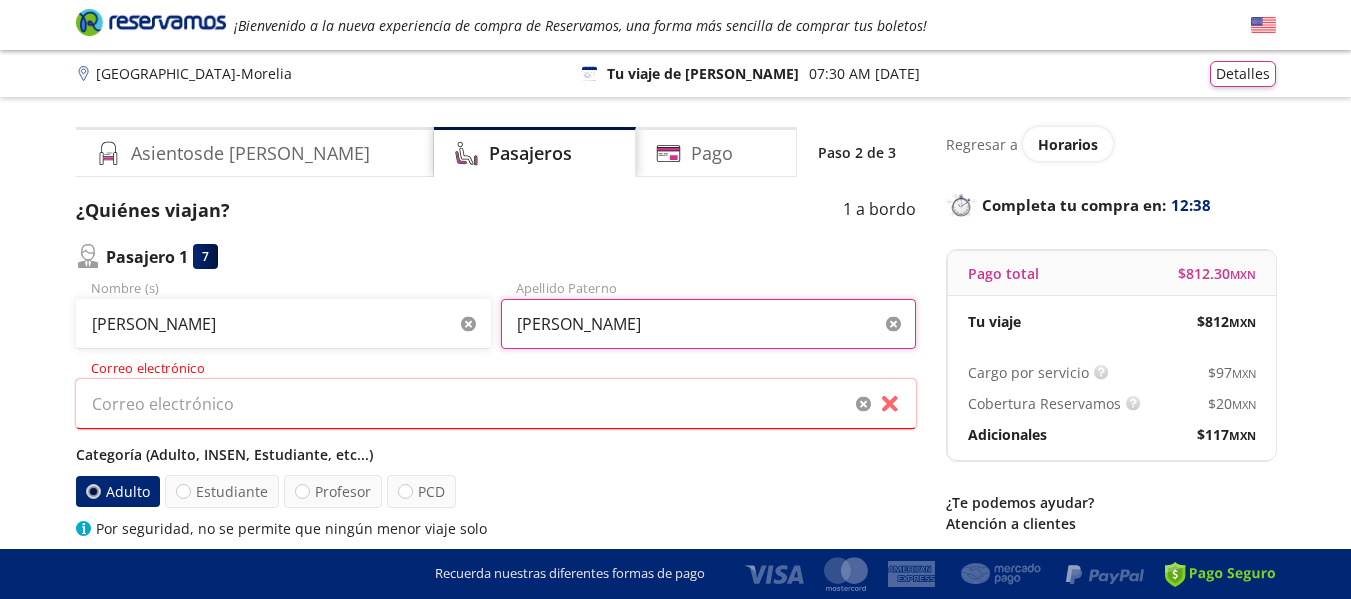 type on "[PERSON_NAME]" 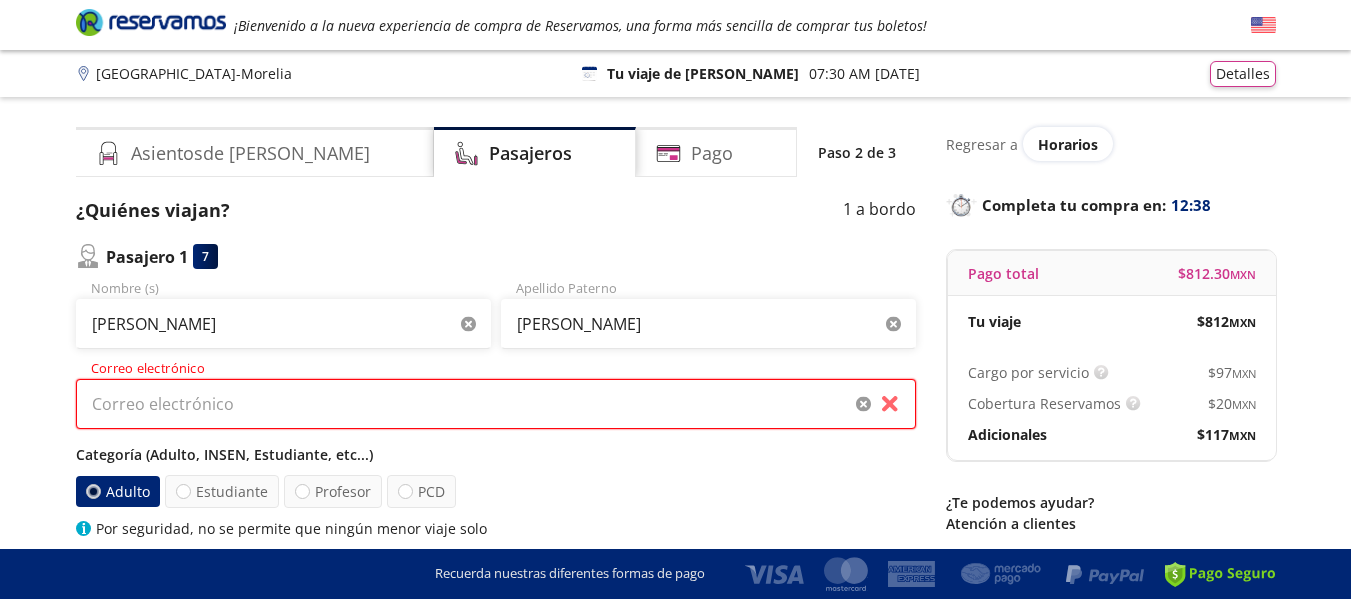 click on "Correo electrónico" at bounding box center (496, 404) 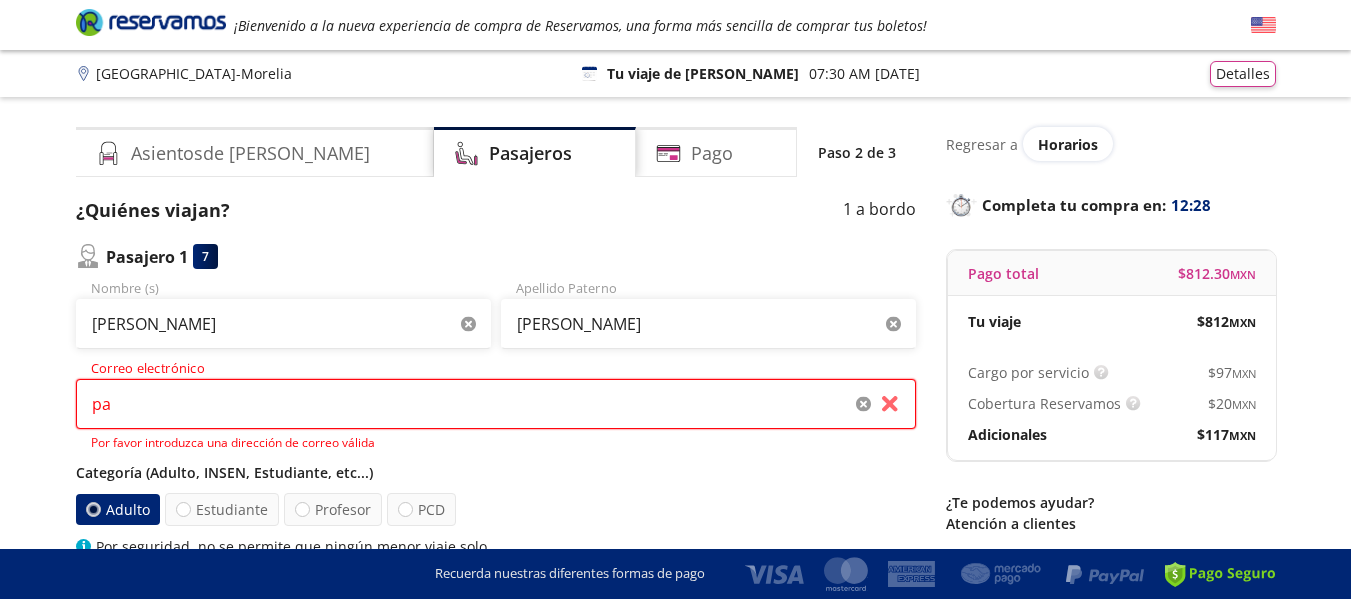 type on "p" 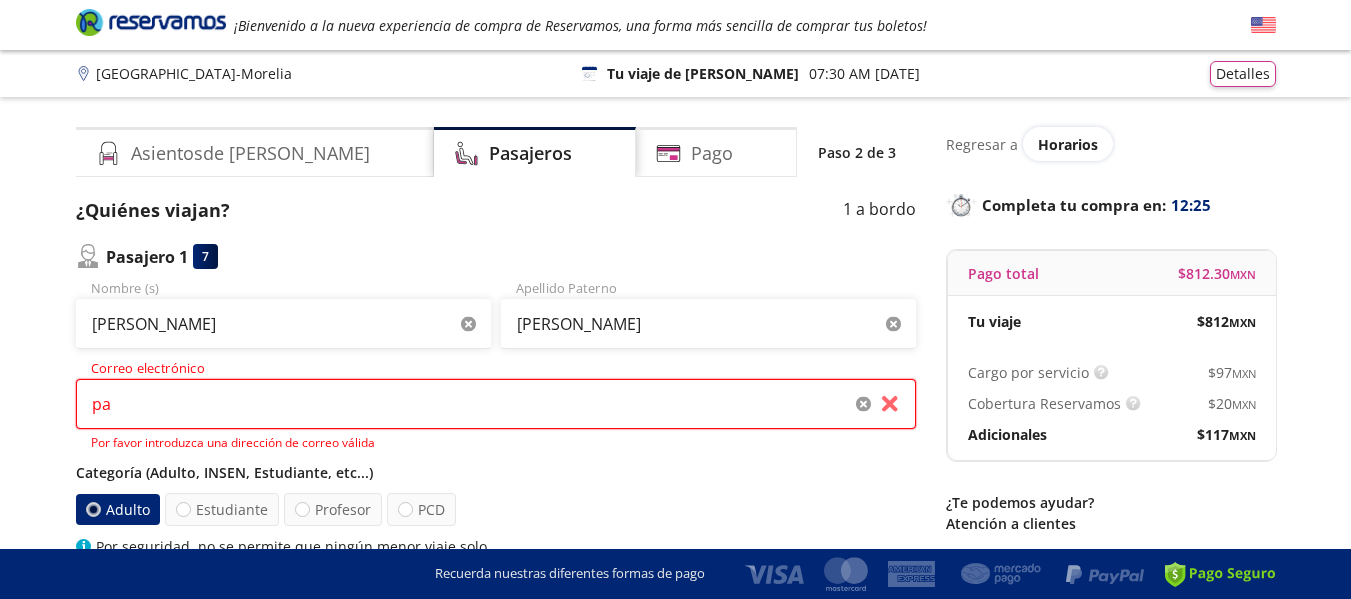 type on "p" 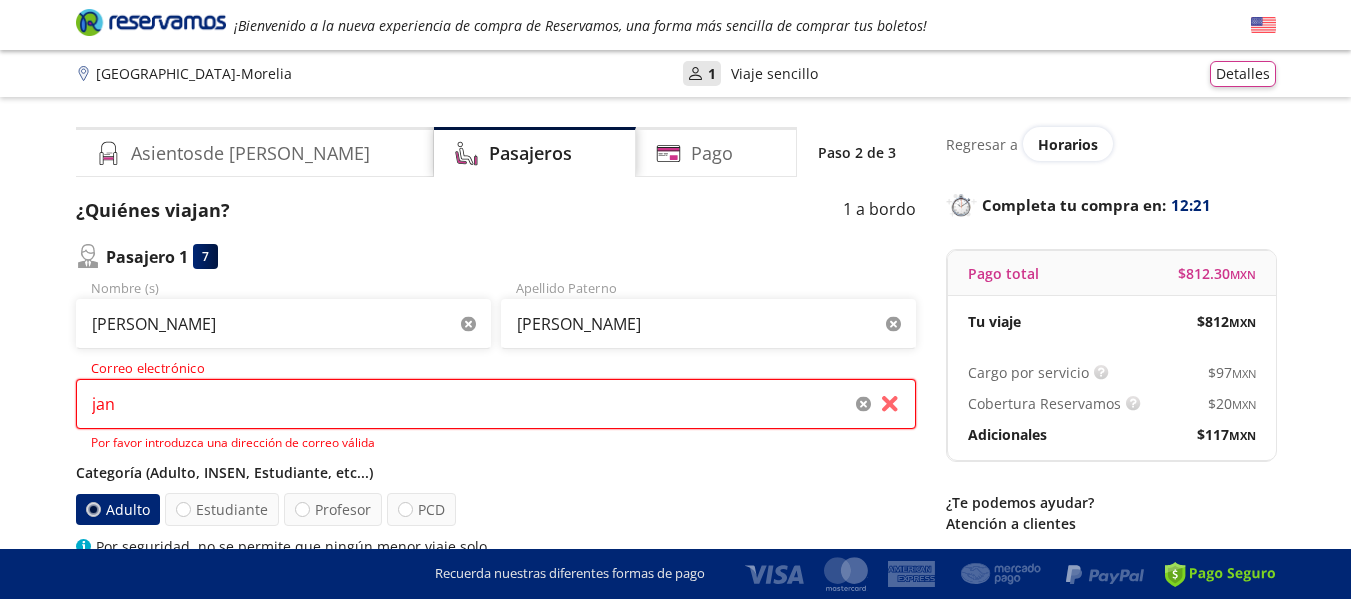 type on "[EMAIL_ADDRESS][DOMAIN_NAME]" 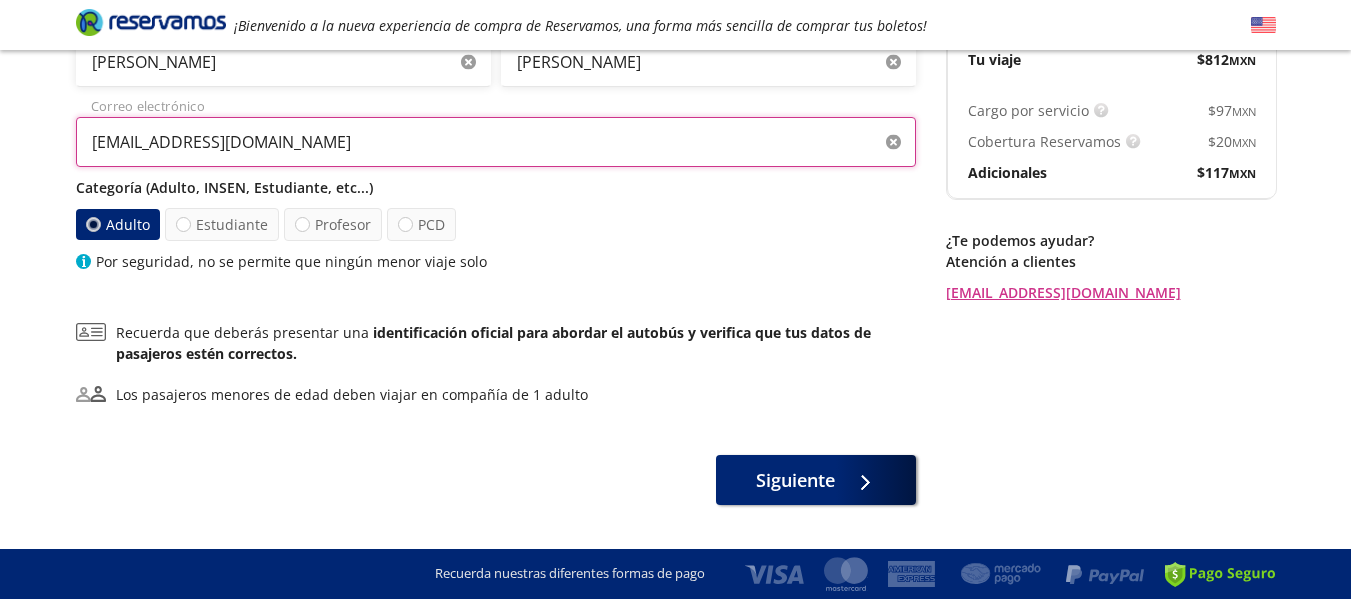 scroll, scrollTop: 282, scrollLeft: 0, axis: vertical 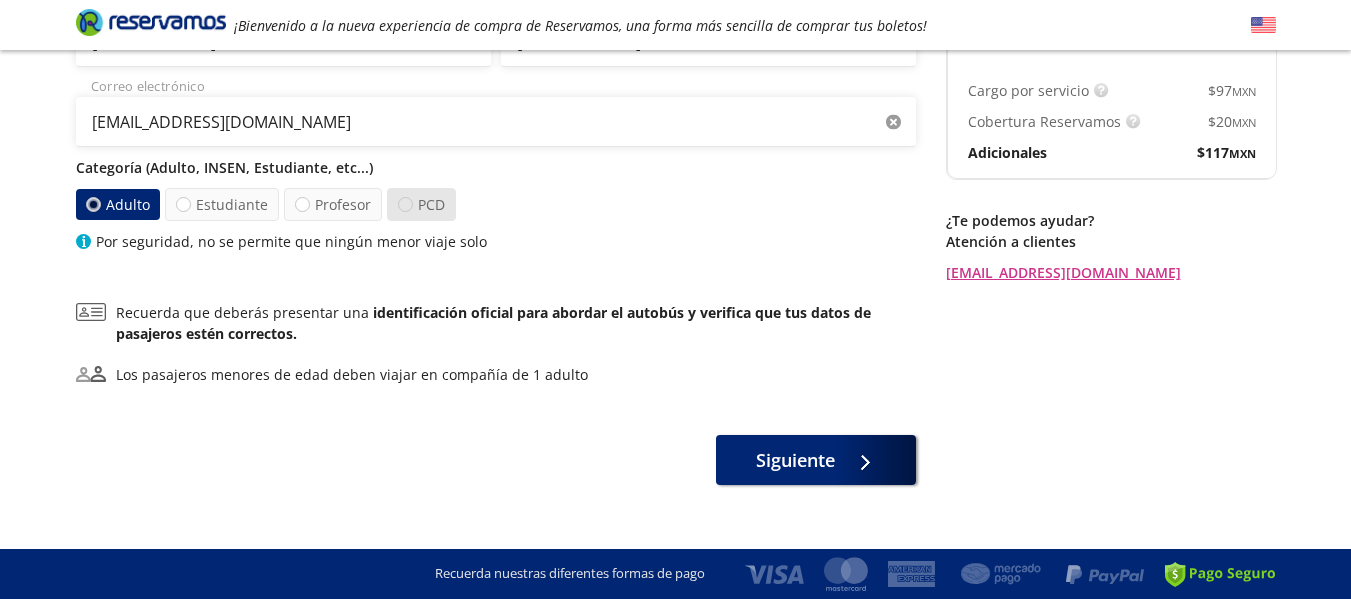 click at bounding box center [405, 204] 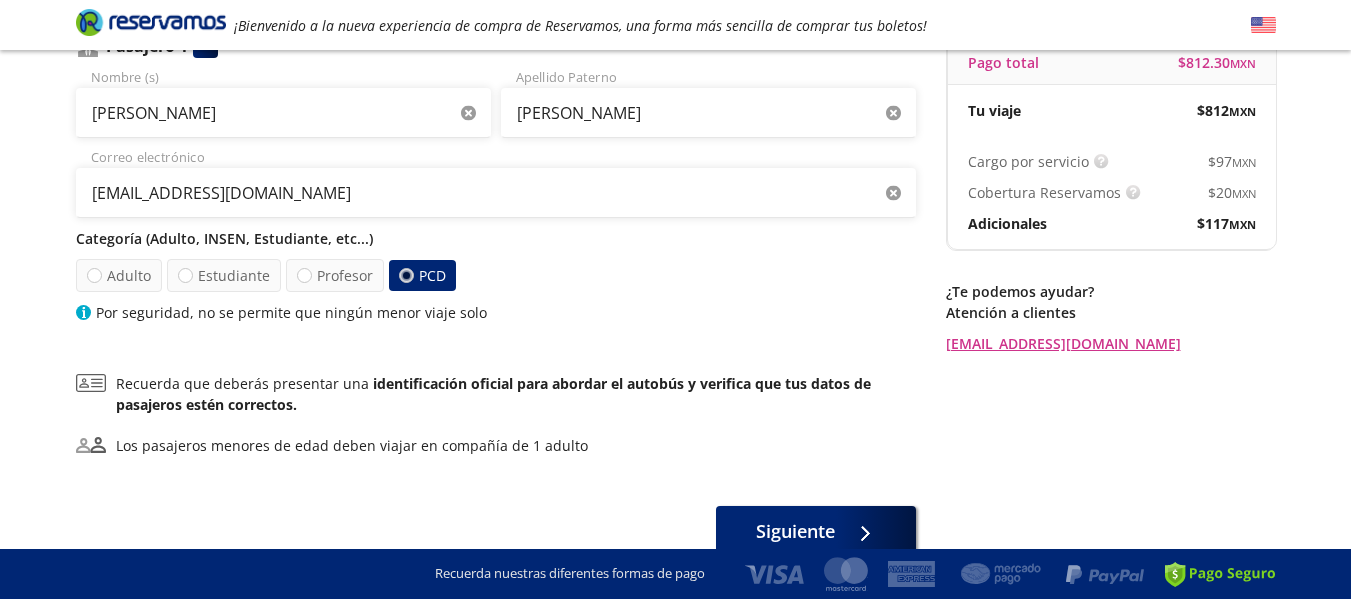 scroll, scrollTop: 209, scrollLeft: 0, axis: vertical 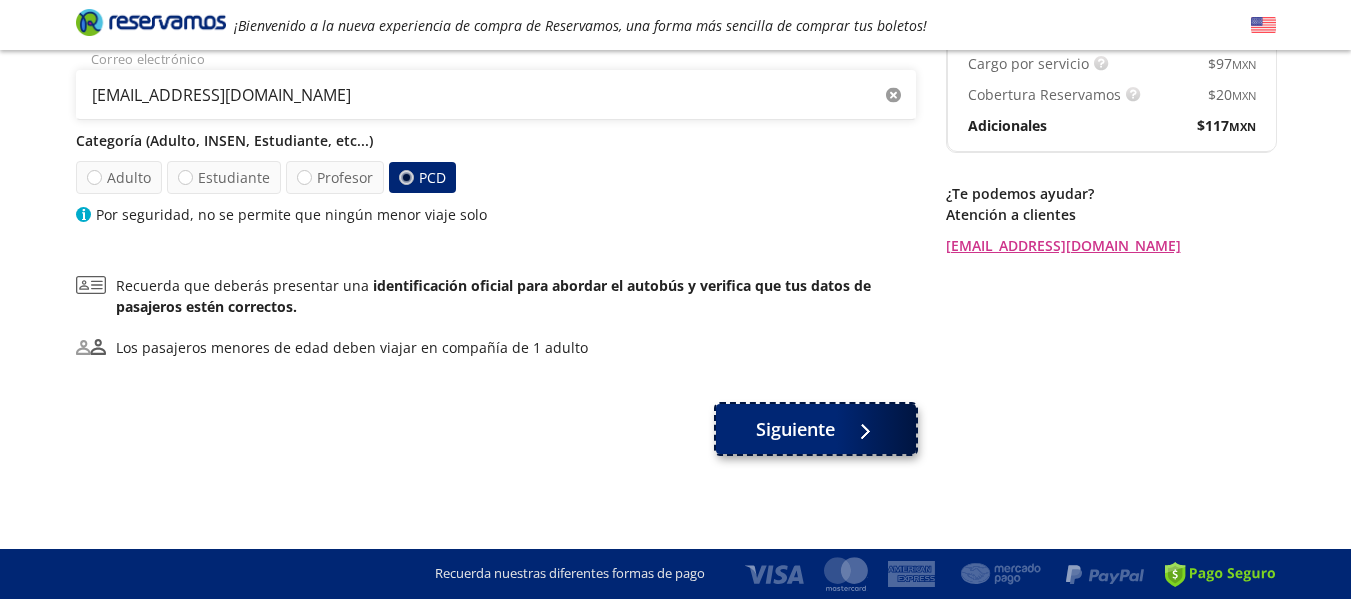 click on "Siguiente" at bounding box center [816, 429] 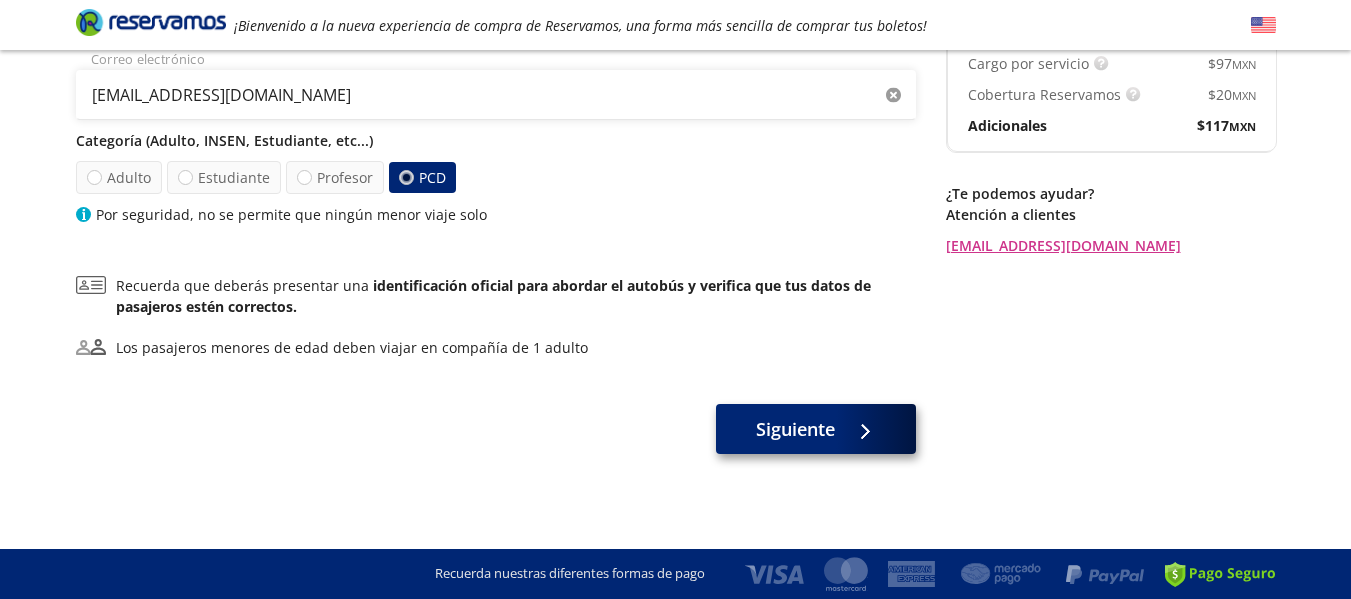 scroll, scrollTop: 0, scrollLeft: 0, axis: both 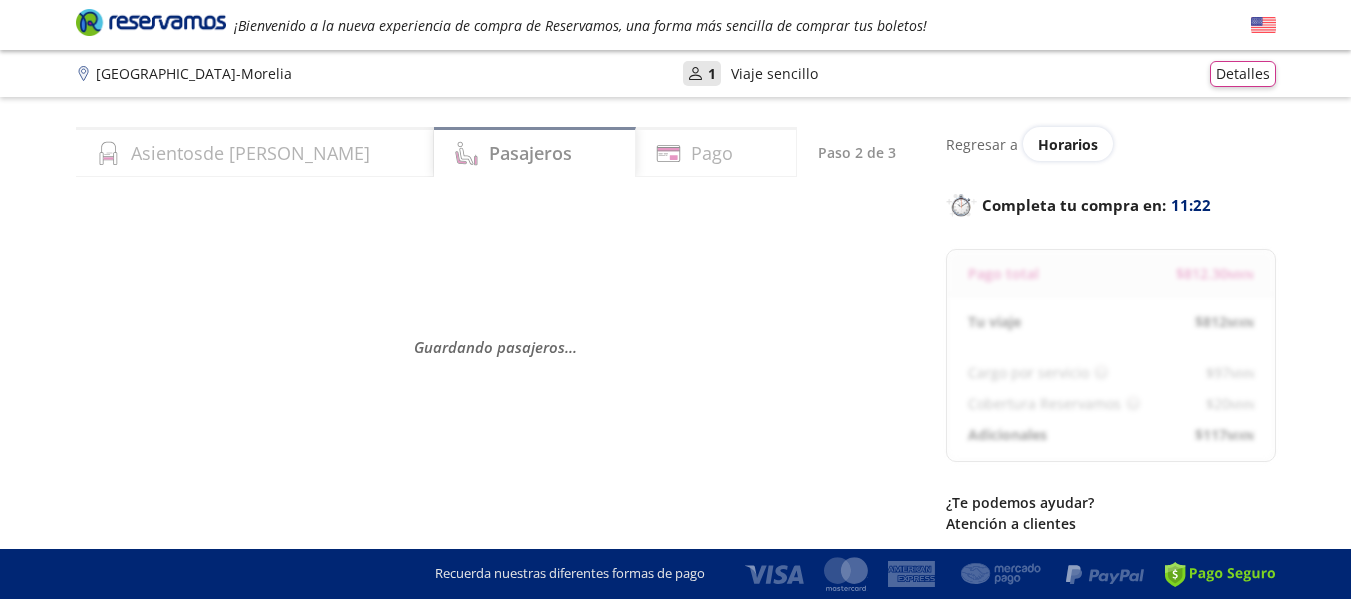select on "MX" 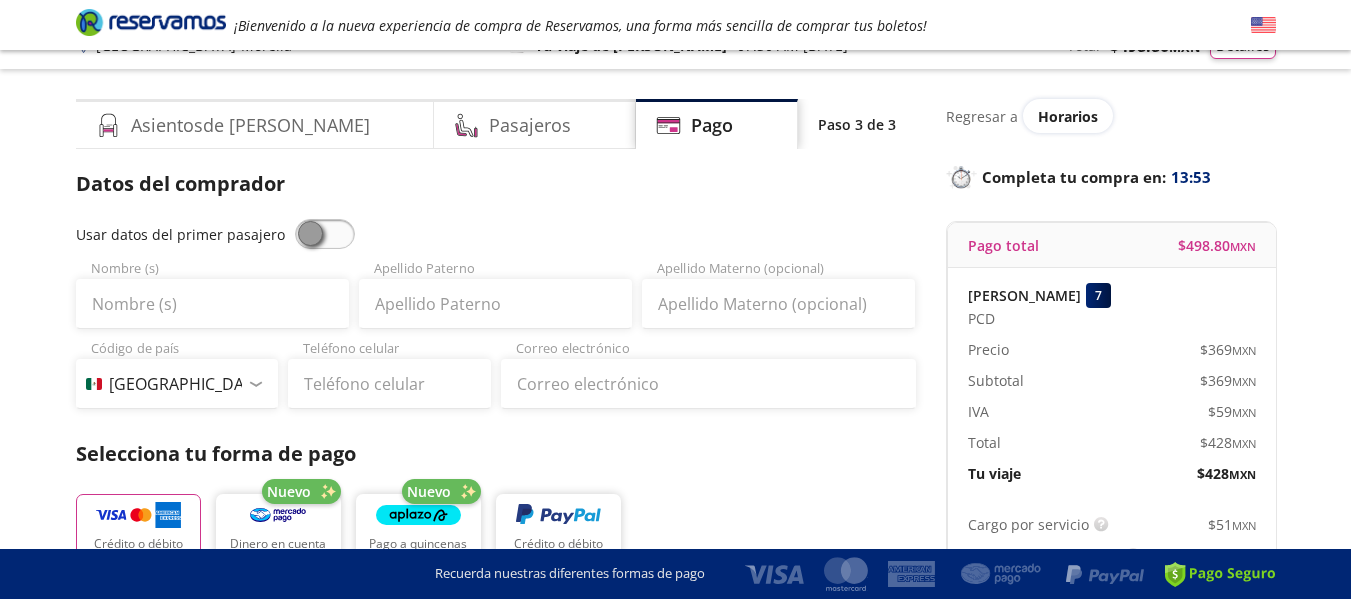 scroll, scrollTop: 0, scrollLeft: 0, axis: both 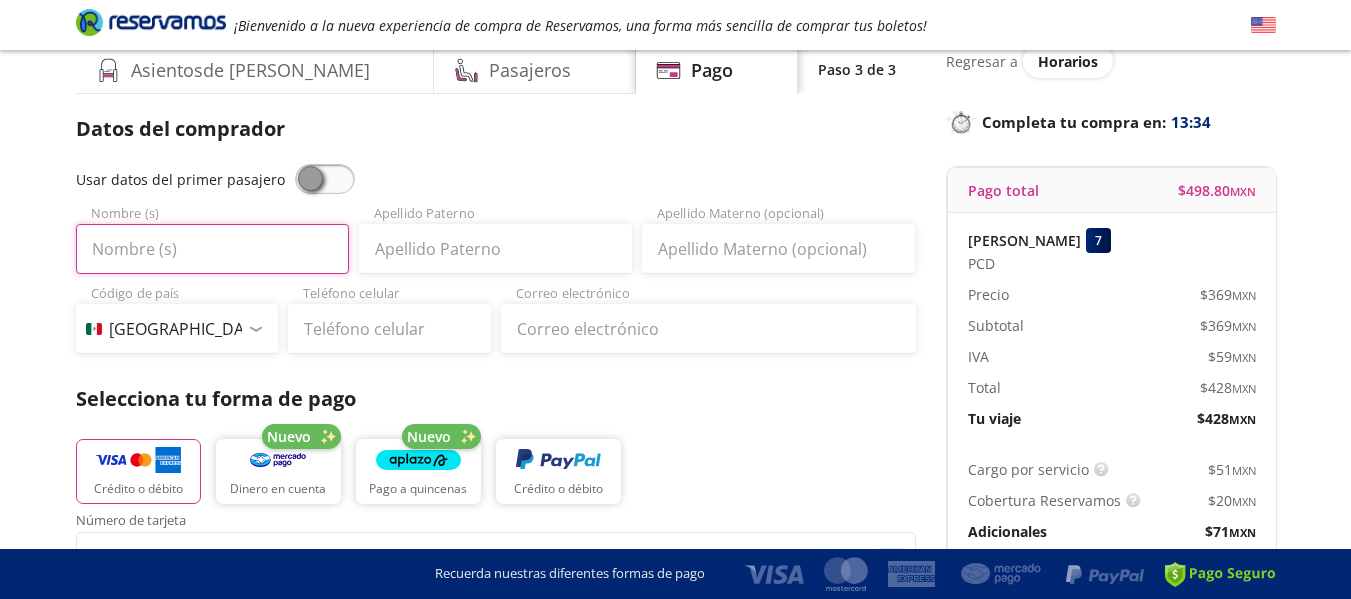 click on "Nombre (s)" at bounding box center (212, 249) 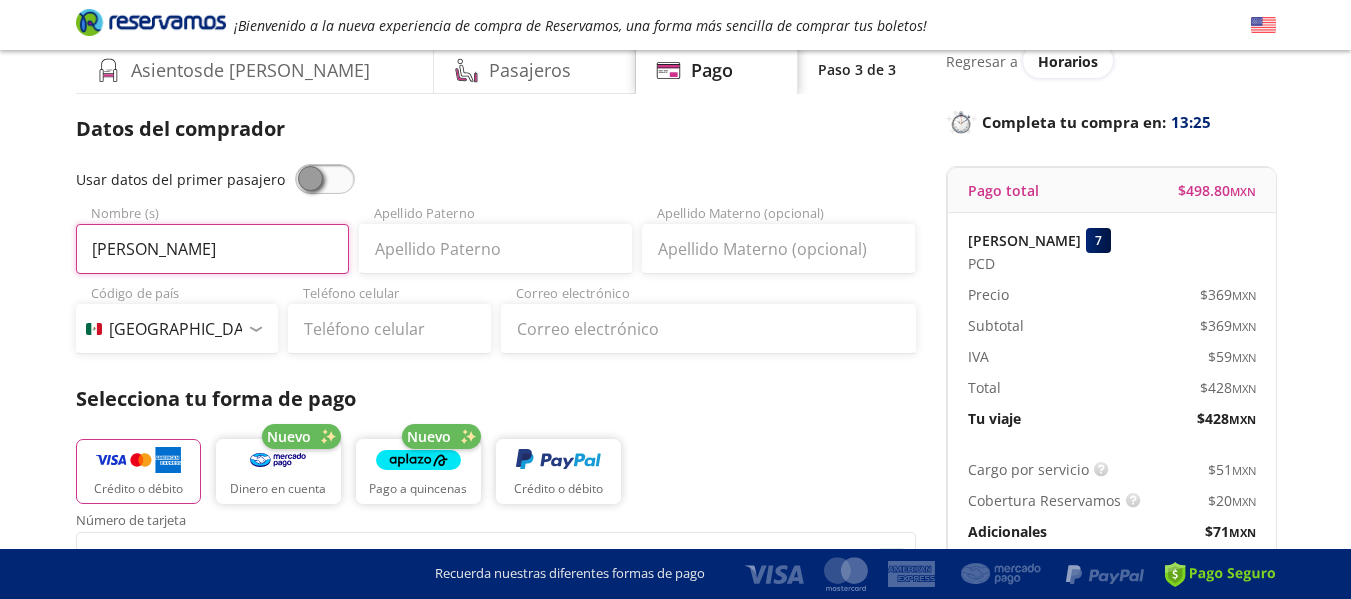 type on "[PERSON_NAME]" 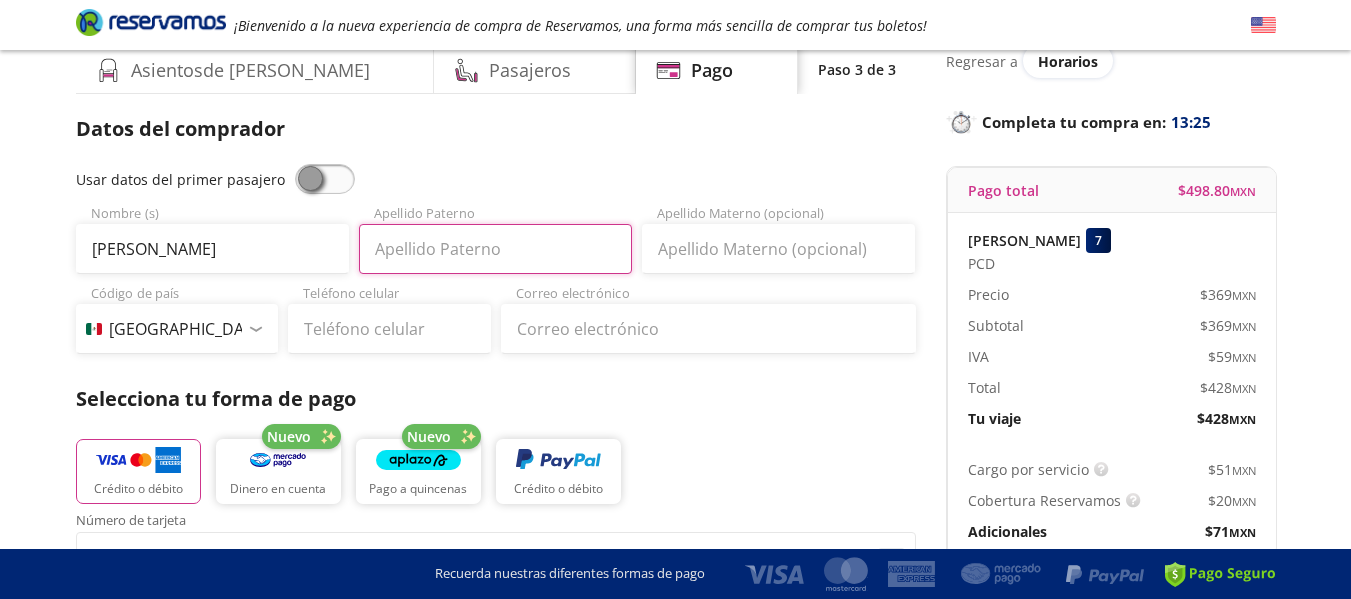 click on "Apellido Paterno" at bounding box center [495, 249] 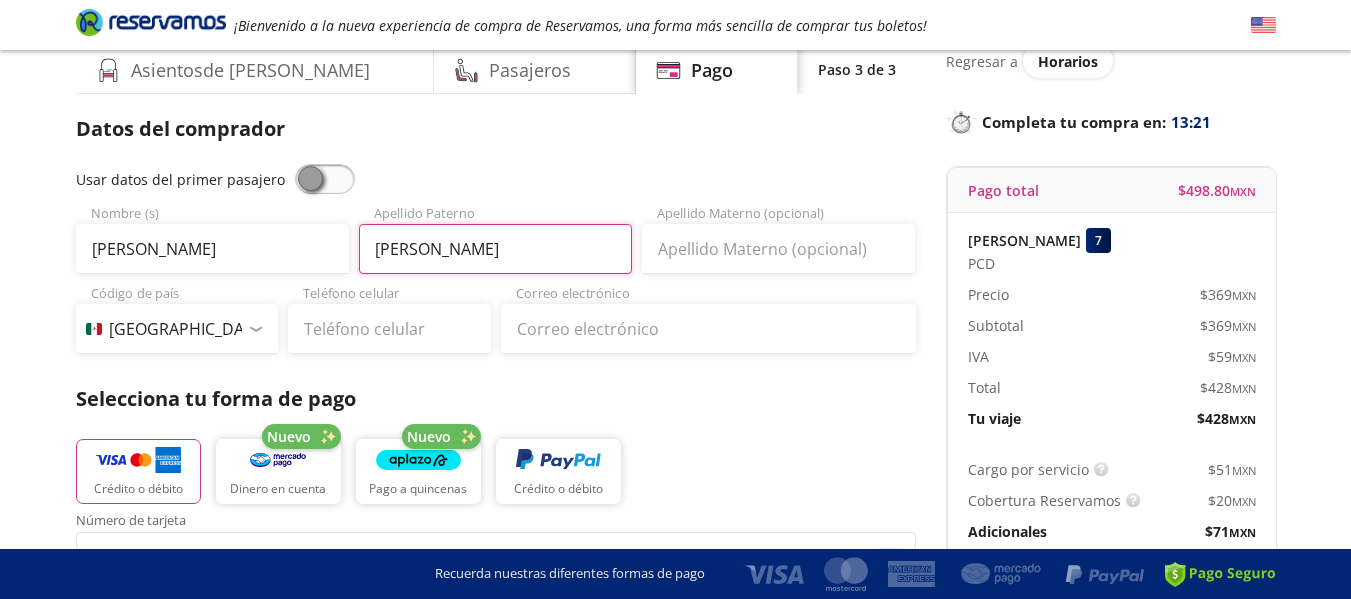 type on "[PERSON_NAME]" 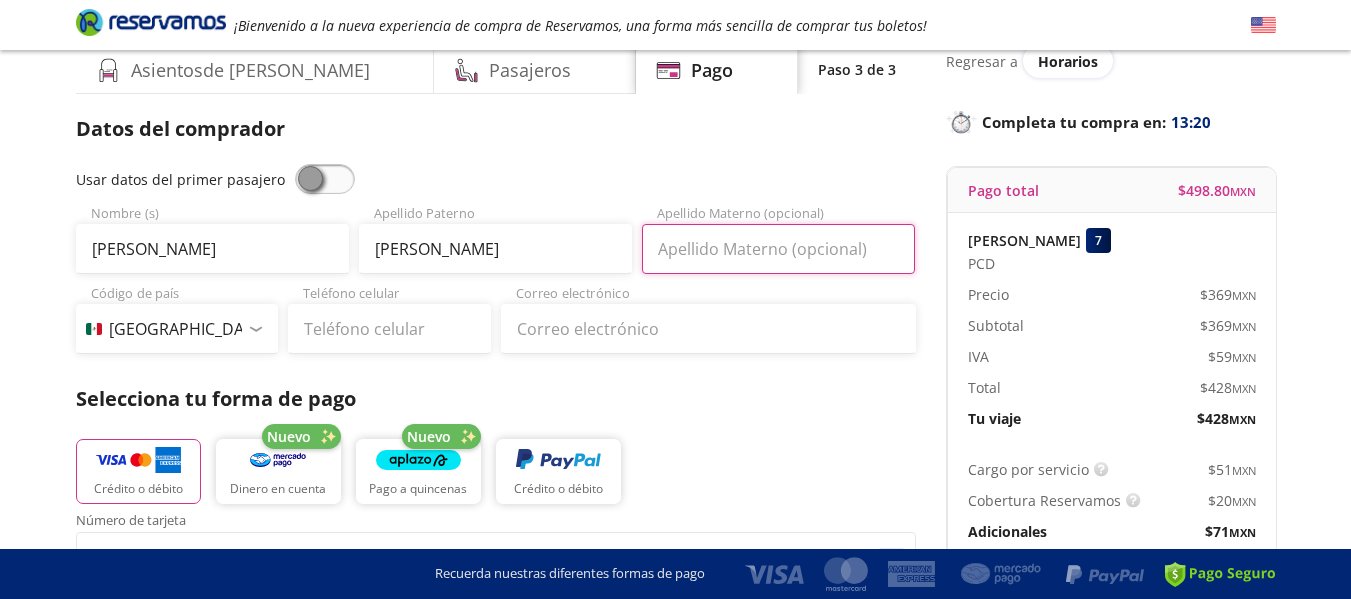 click on "Apellido Materno (opcional)" at bounding box center [778, 249] 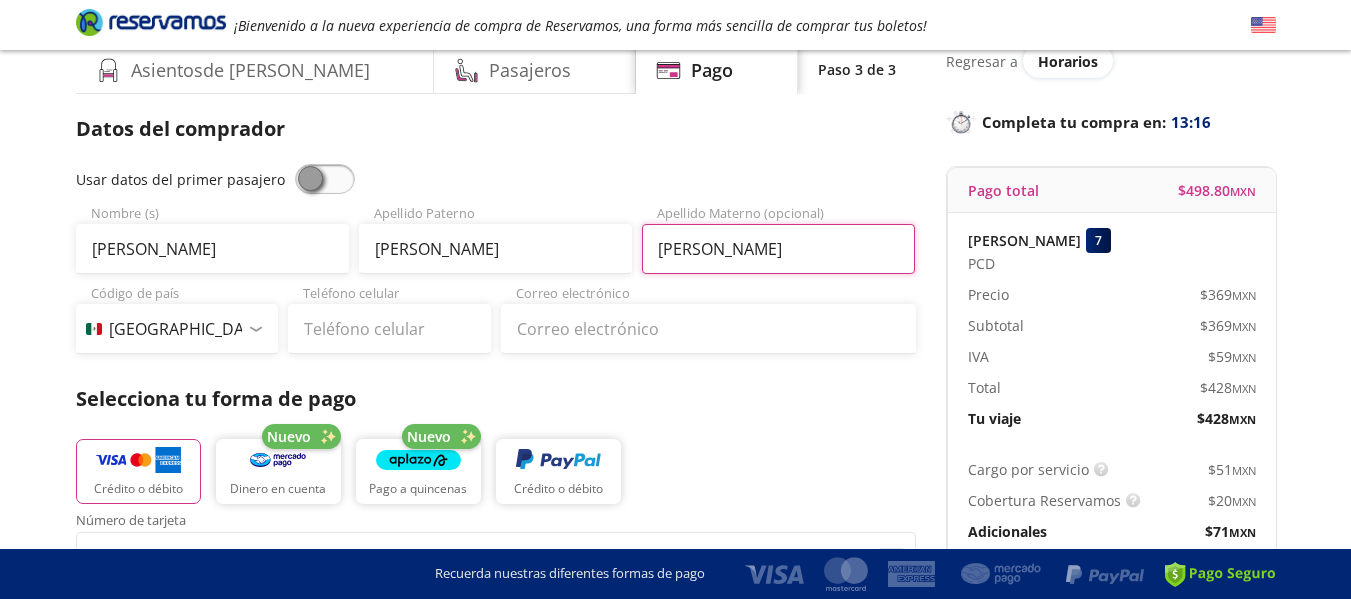type on "[PERSON_NAME]" 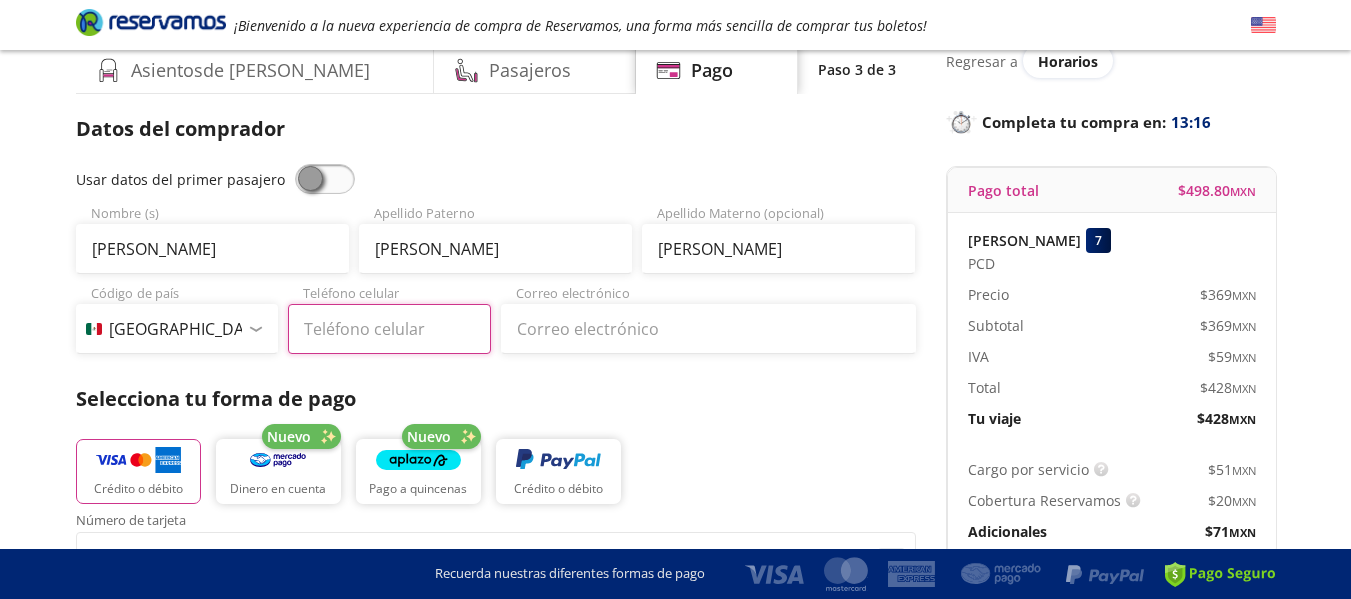 click on "Teléfono celular" at bounding box center (389, 329) 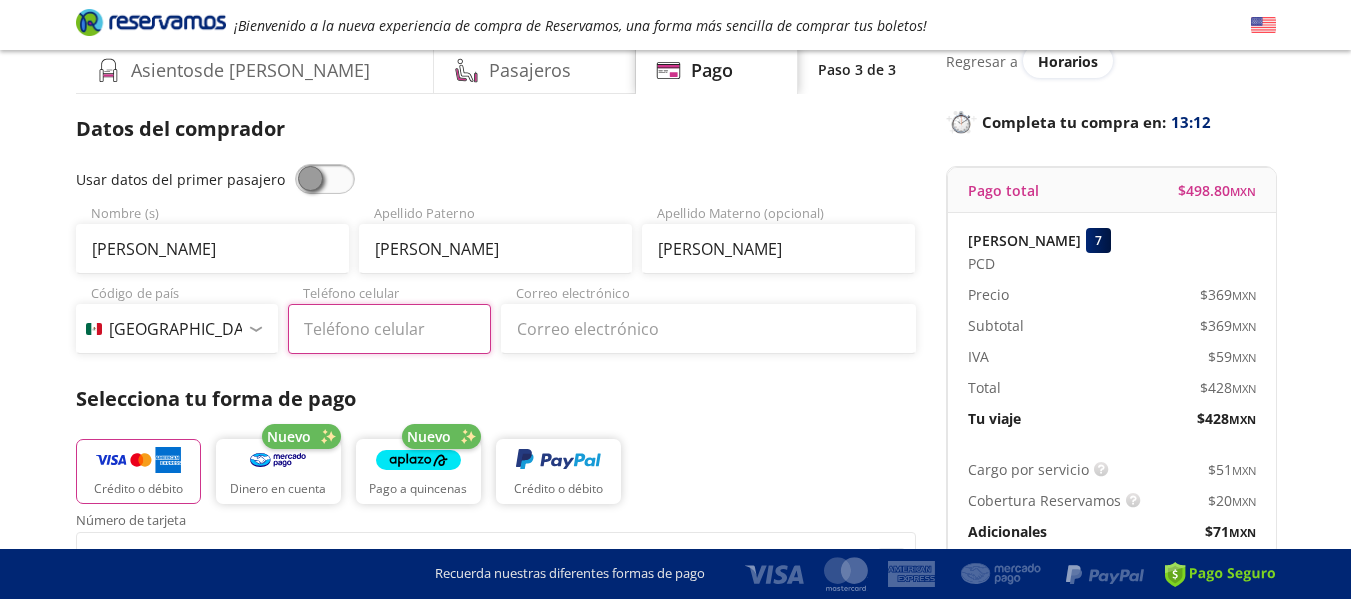 type on "55 2093 5584" 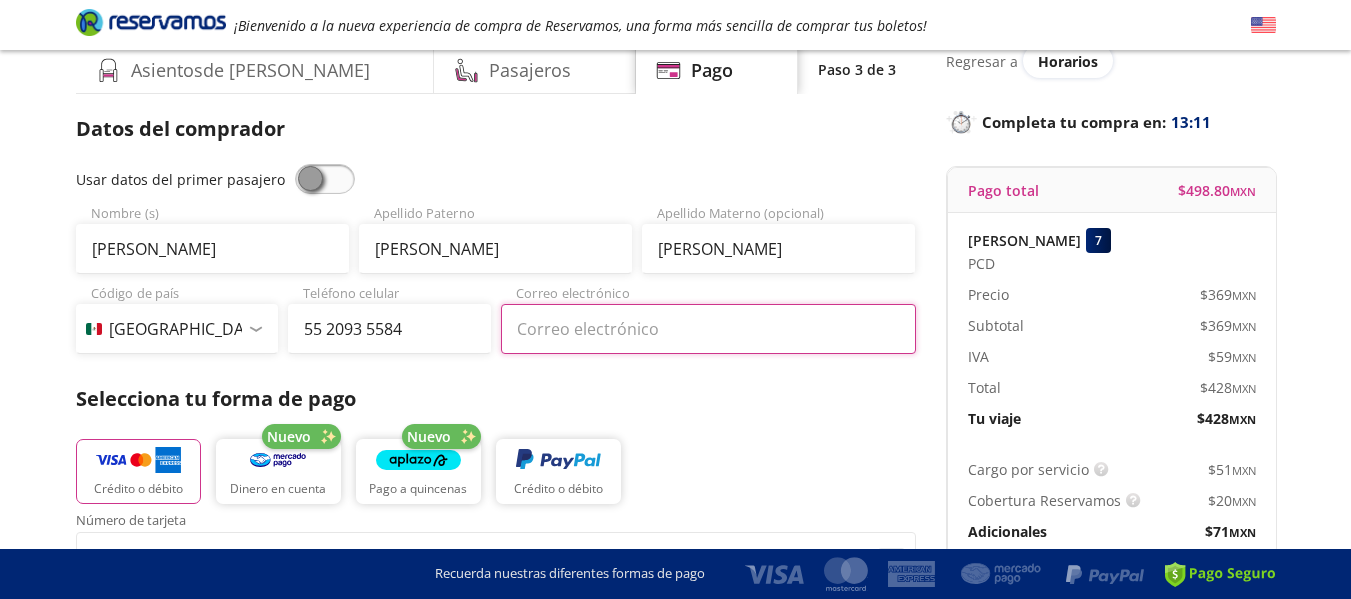click on "Correo electrónico" at bounding box center [708, 329] 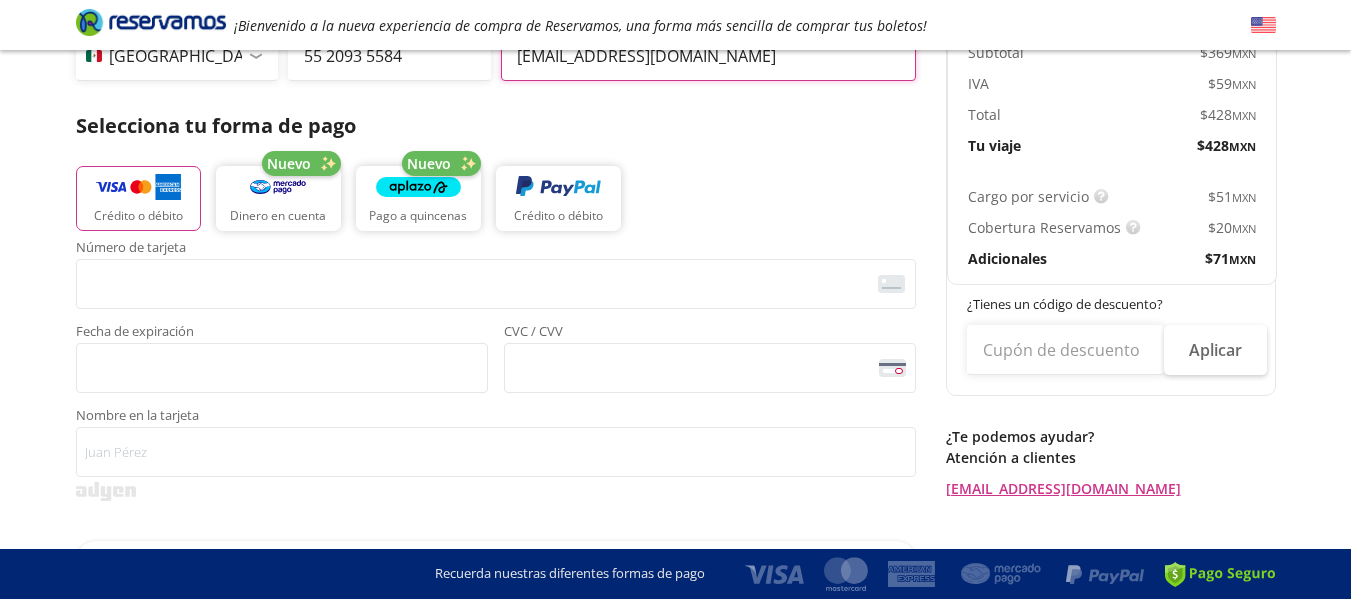 scroll, scrollTop: 345, scrollLeft: 0, axis: vertical 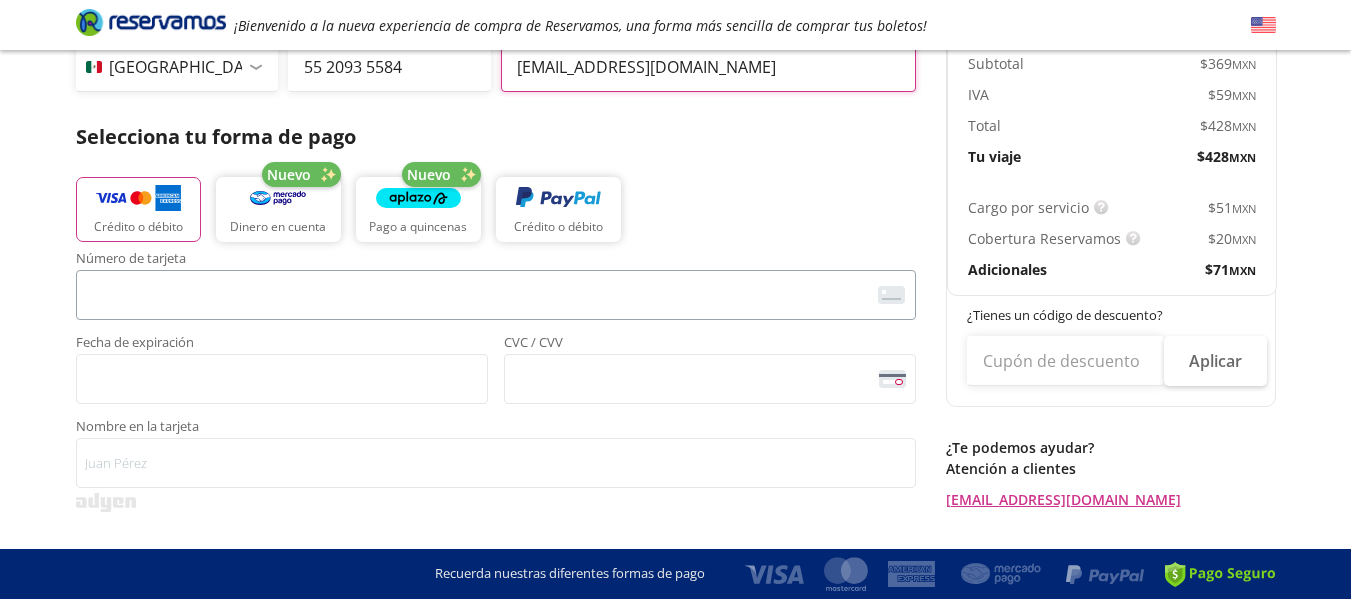 type on "[EMAIL_ADDRESS][DOMAIN_NAME]" 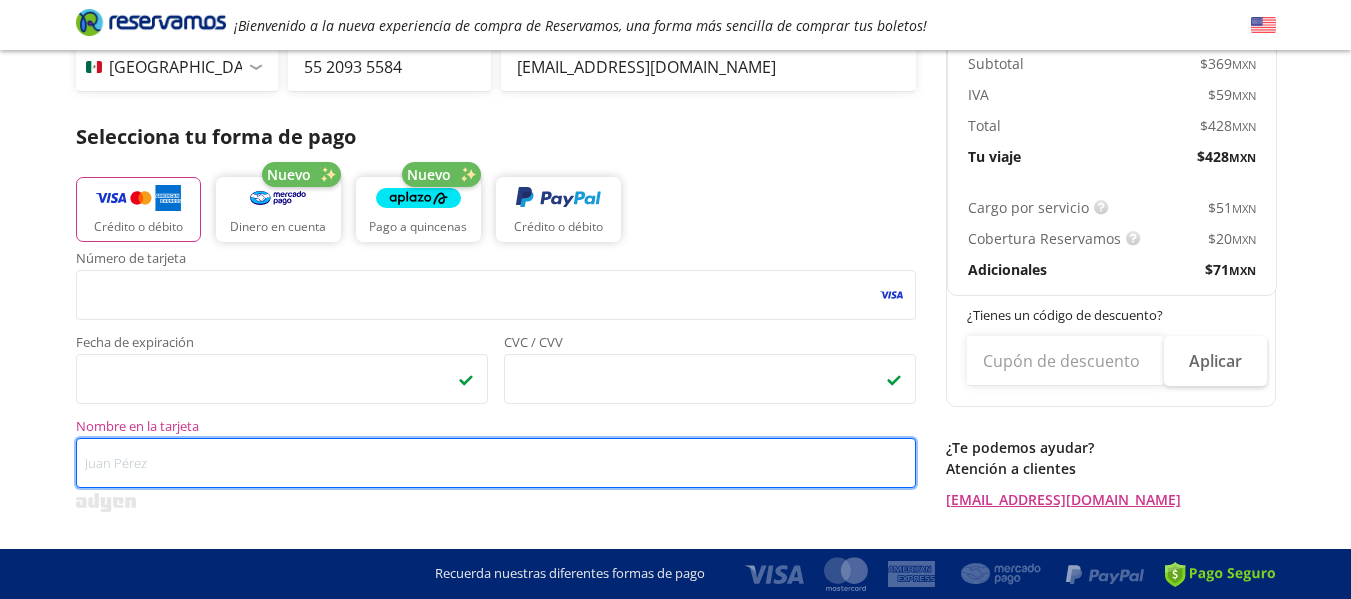 click on "Nombre en la tarjeta" at bounding box center [496, 463] 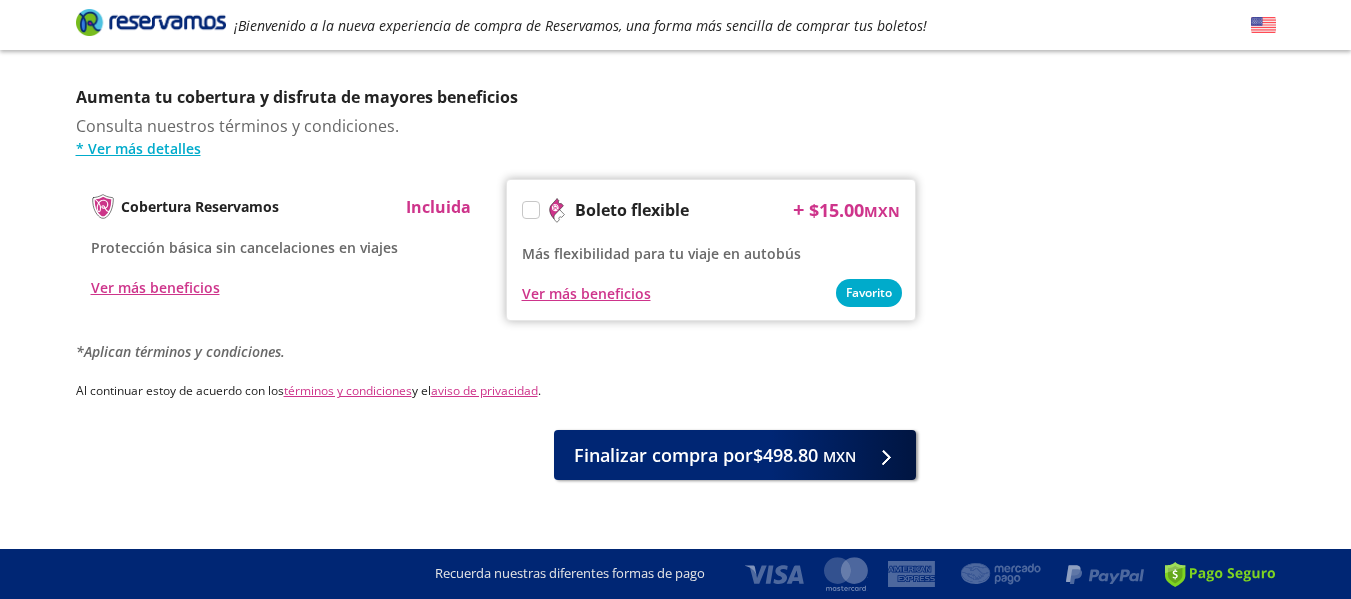 scroll, scrollTop: 1003, scrollLeft: 0, axis: vertical 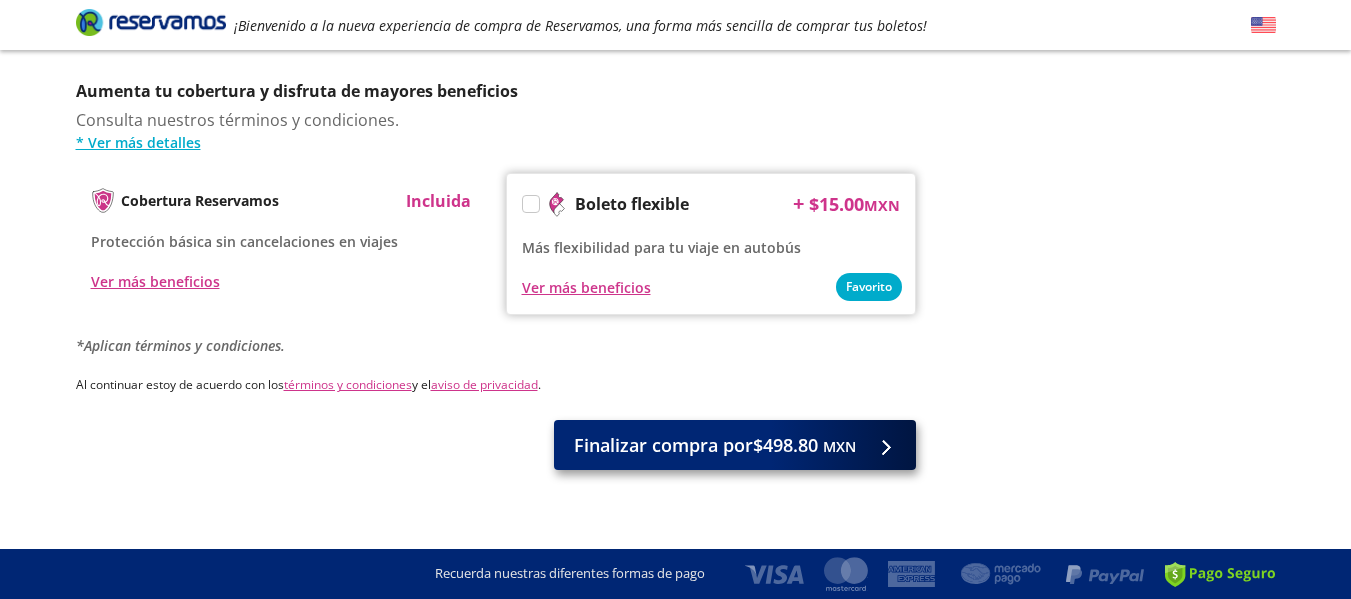 type on "[PERSON_NAME] [PERSON_NAME]" 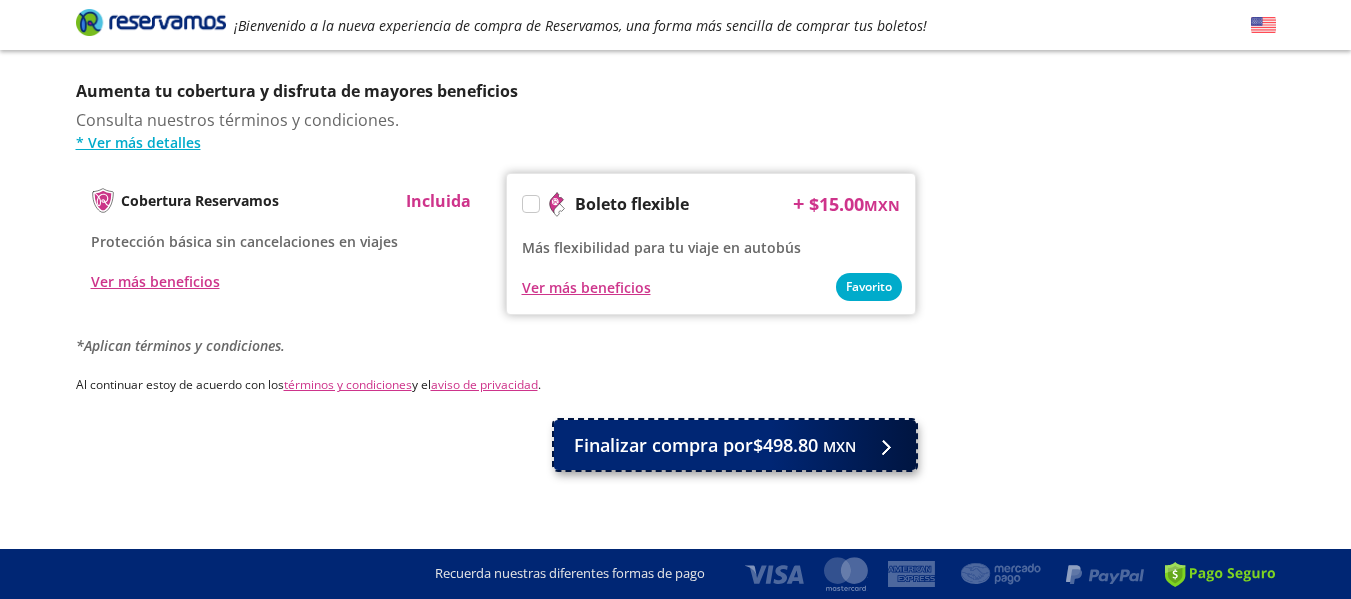 click on "Finalizar compra por  $498.80   MXN" at bounding box center (715, 445) 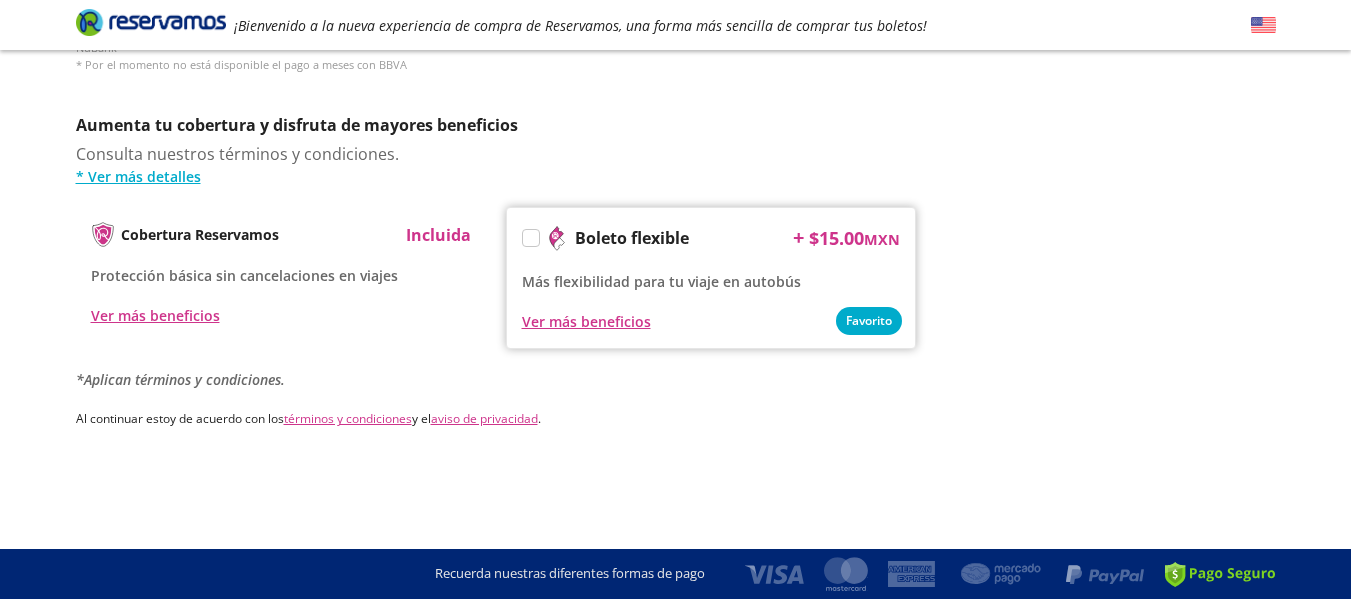 scroll, scrollTop: 0, scrollLeft: 0, axis: both 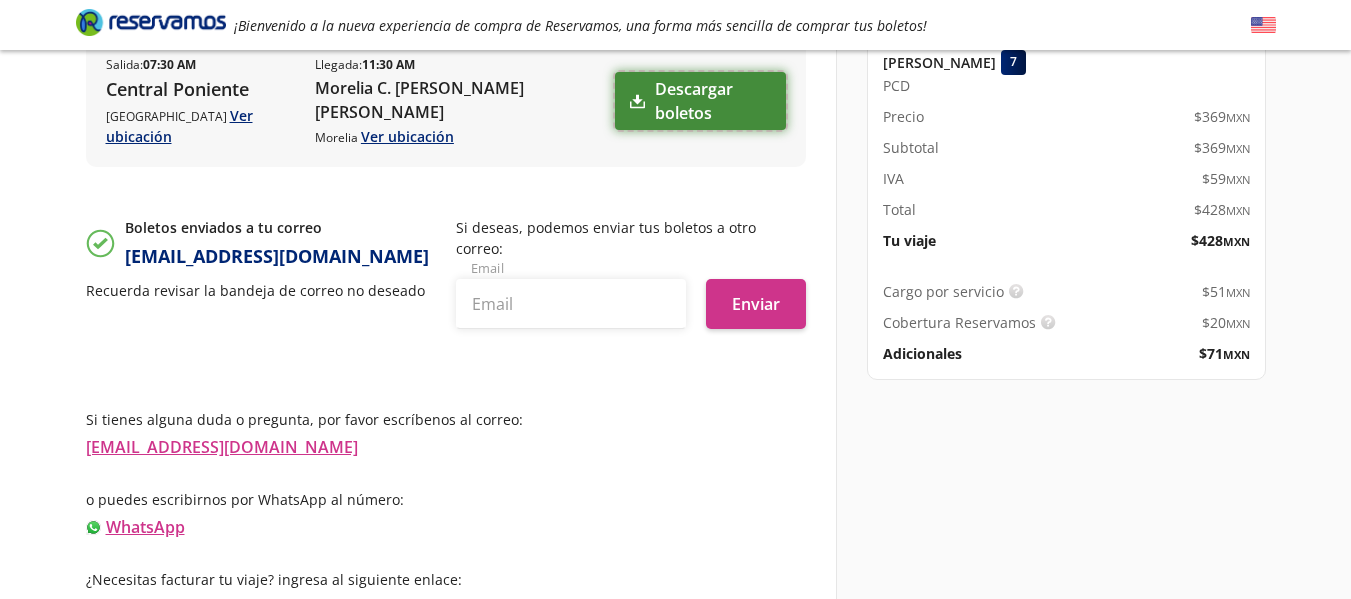 click on "Descargar boletos" at bounding box center (700, 101) 